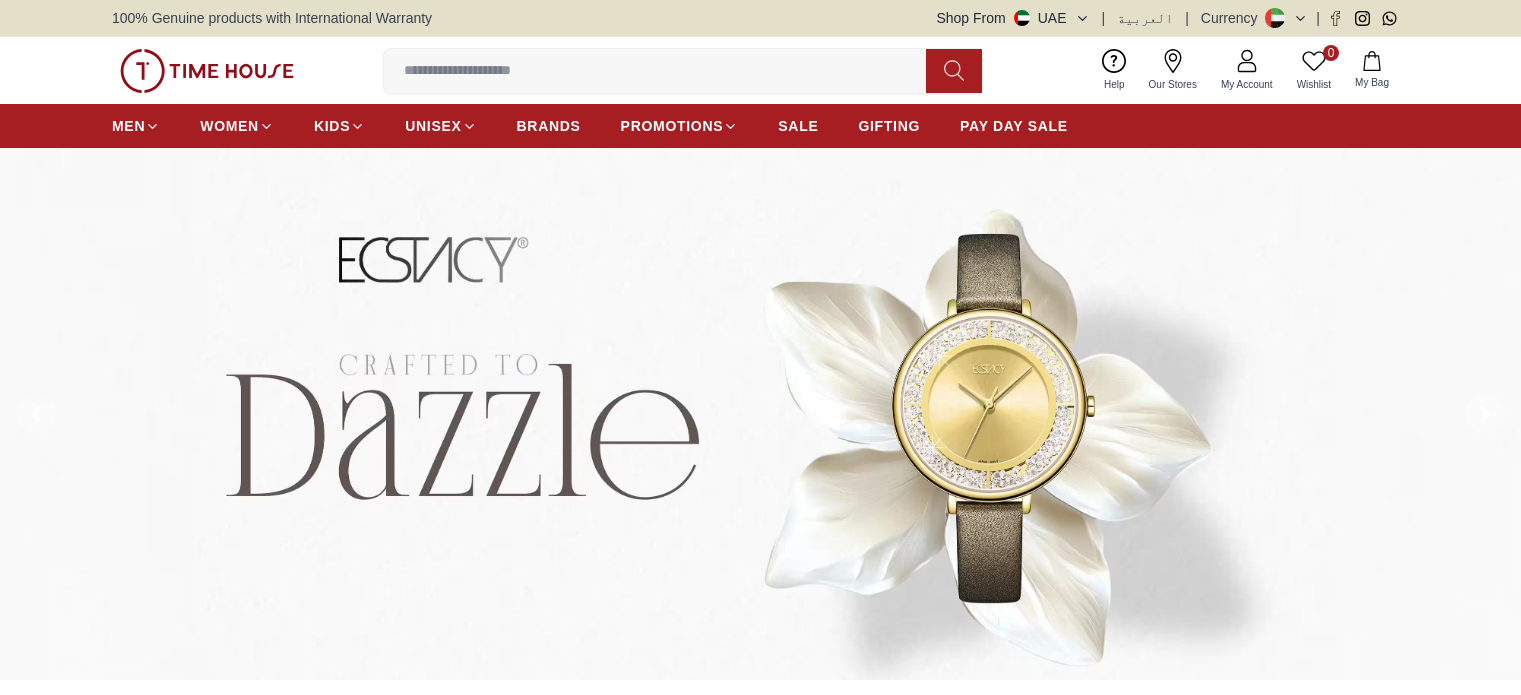 scroll, scrollTop: 0, scrollLeft: 0, axis: both 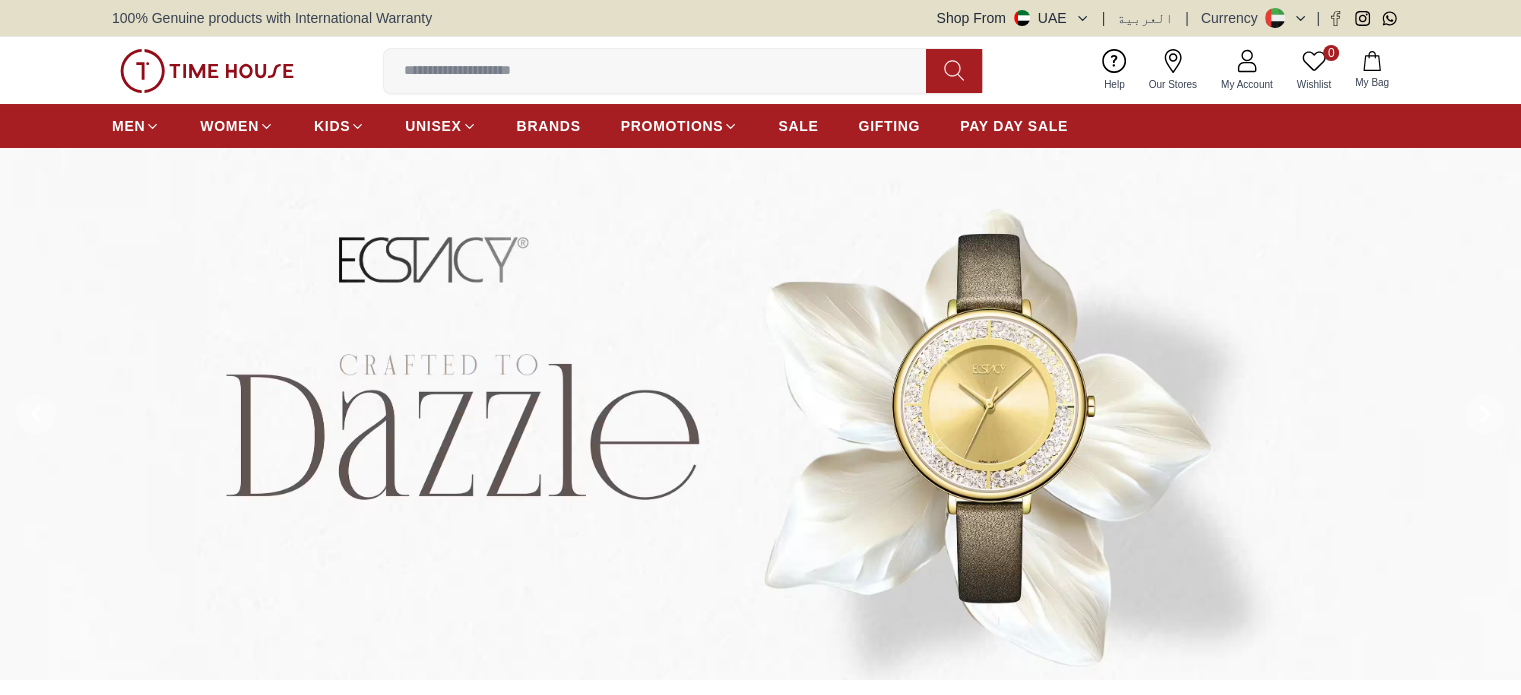 click at bounding box center [663, 71] 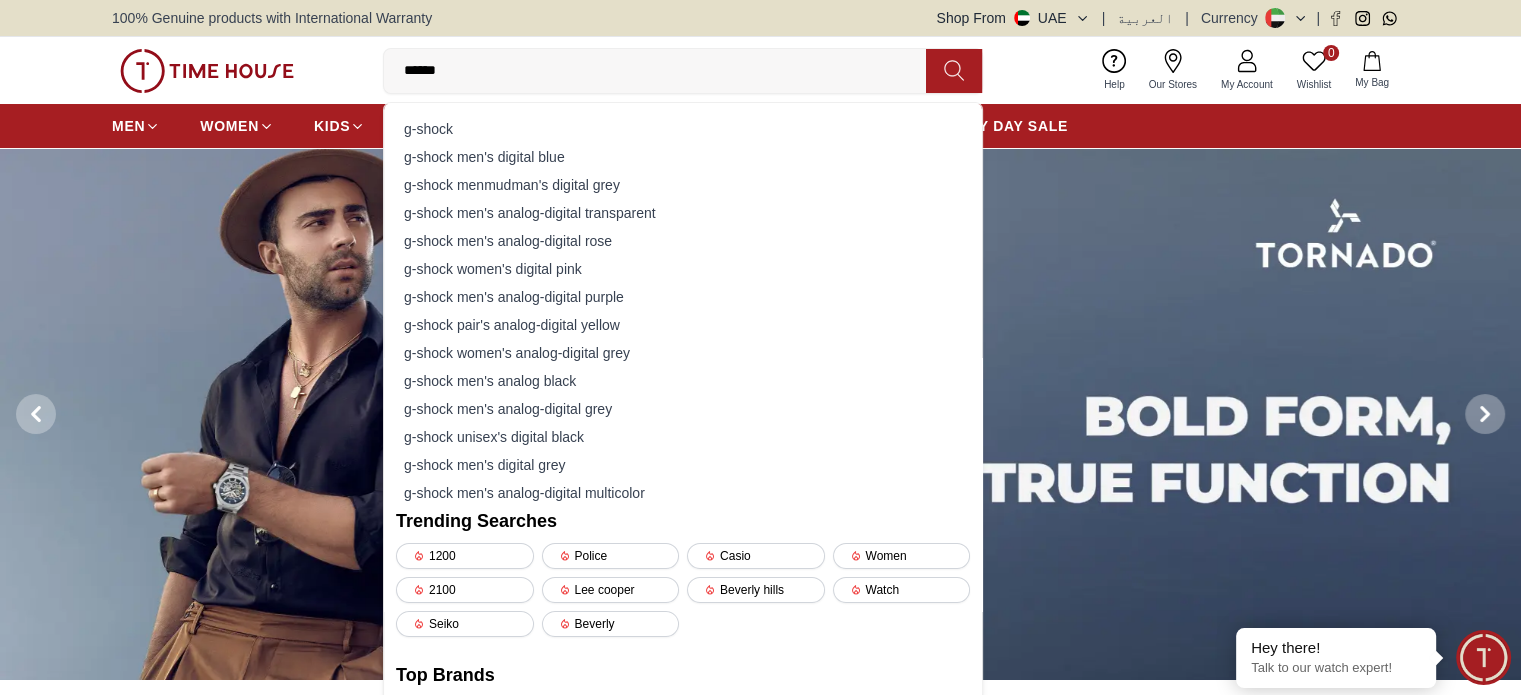 type on "******" 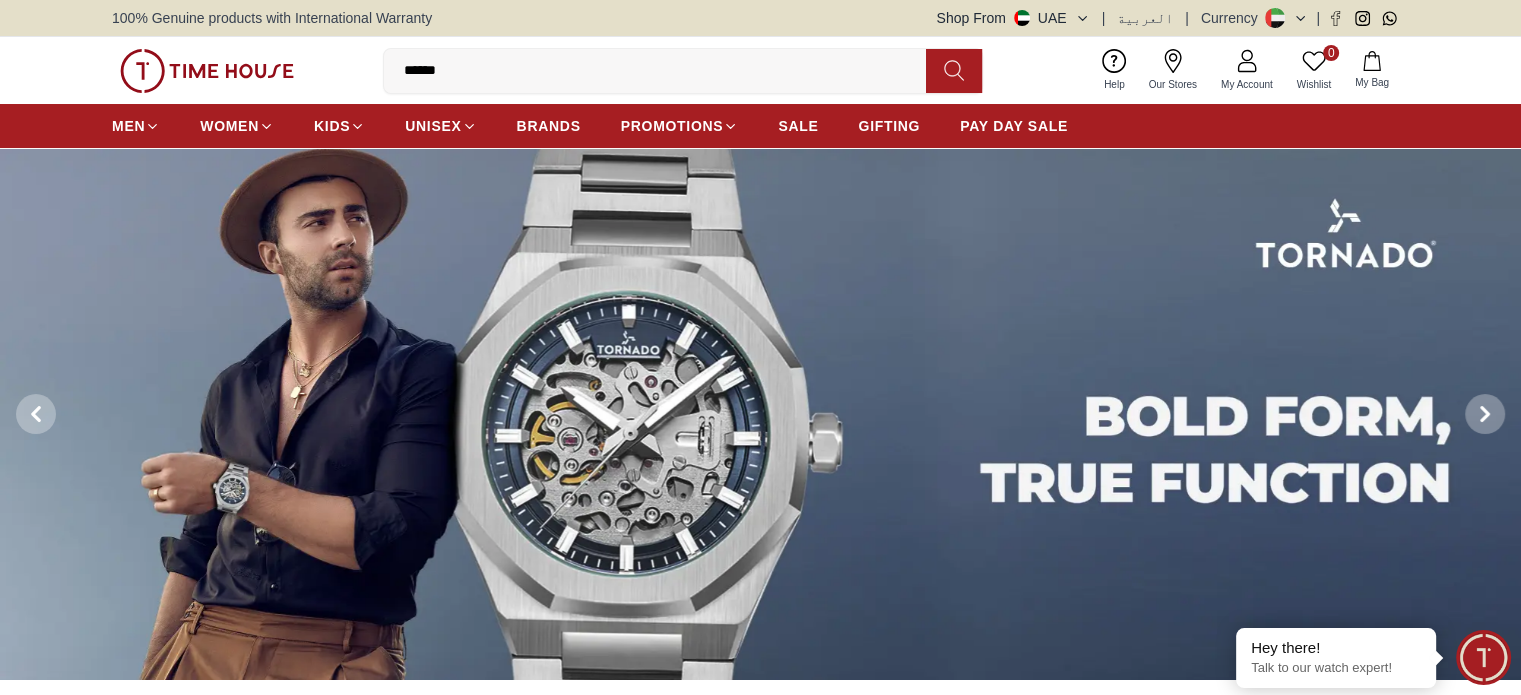click 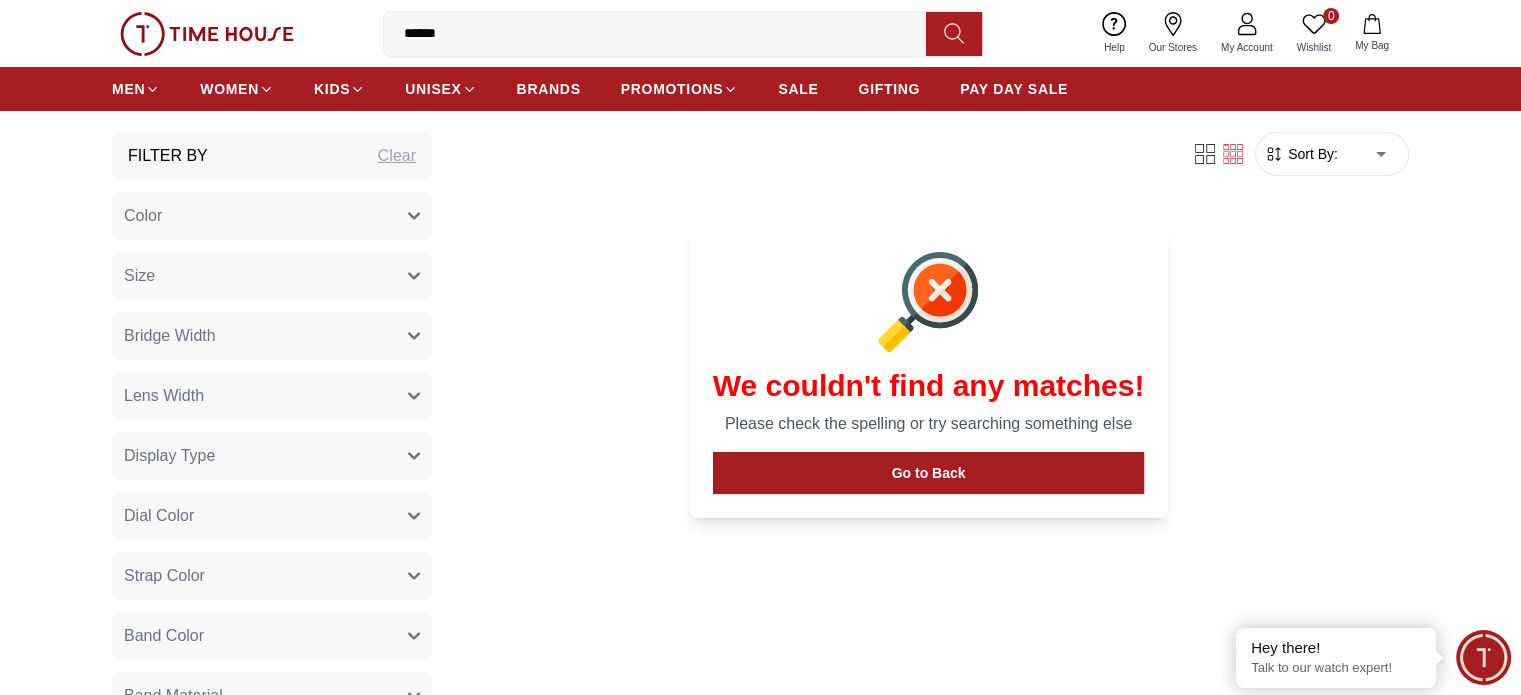 scroll, scrollTop: 0, scrollLeft: 0, axis: both 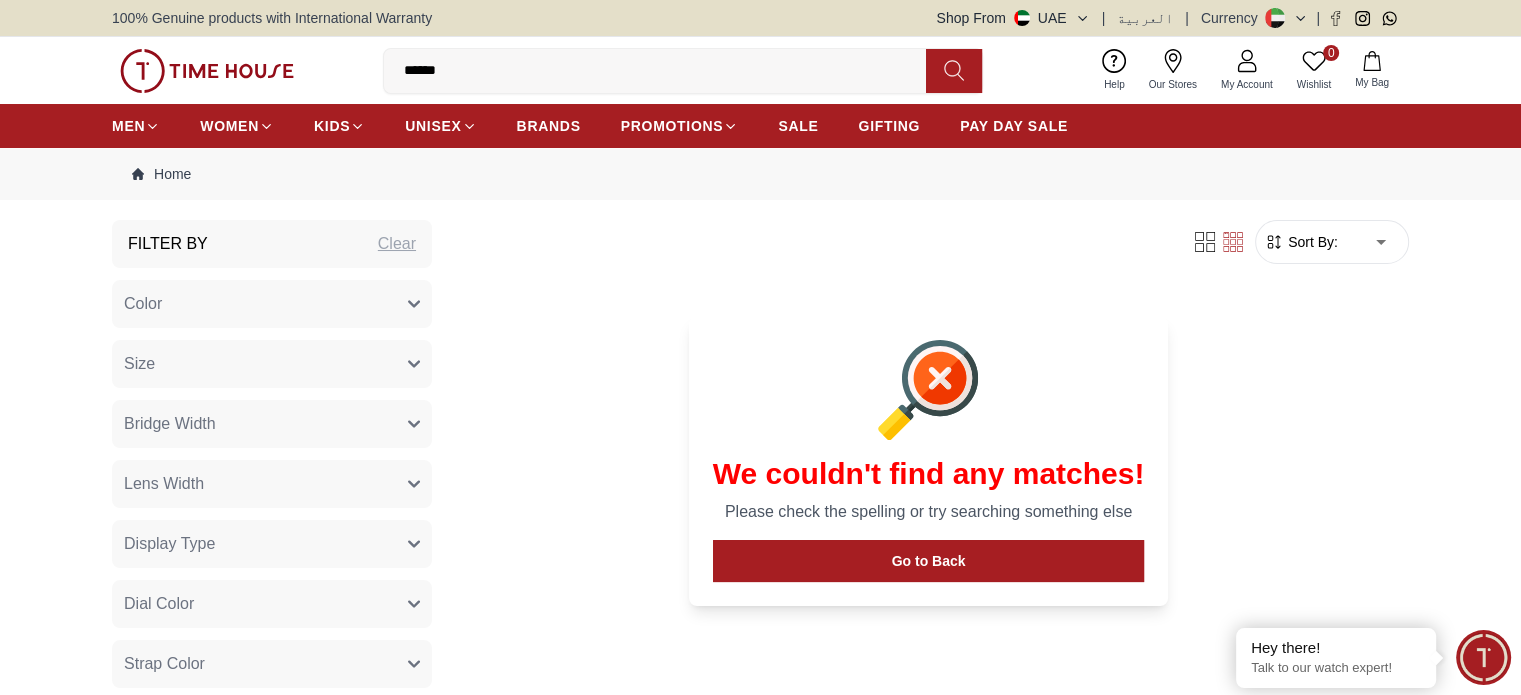 click on "******" at bounding box center [663, 71] 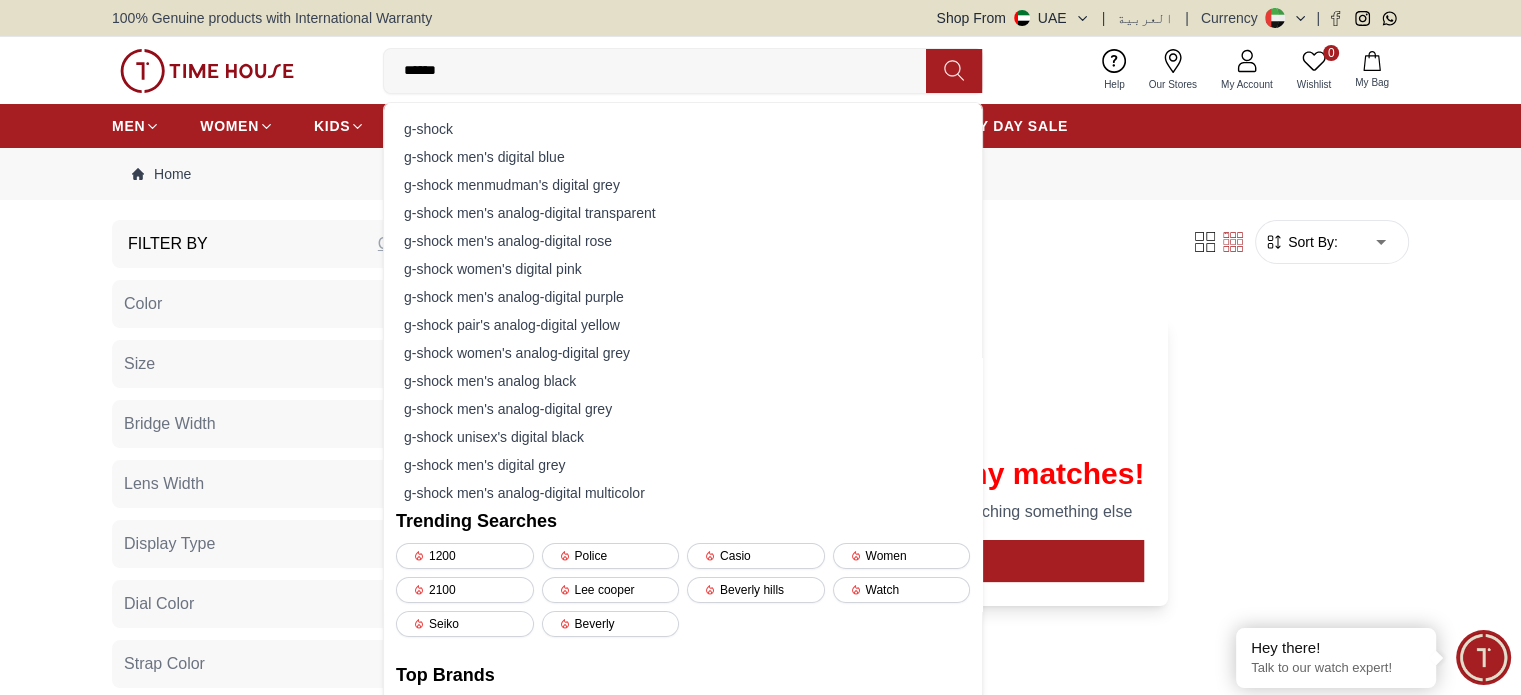 click on "******" at bounding box center (663, 71) 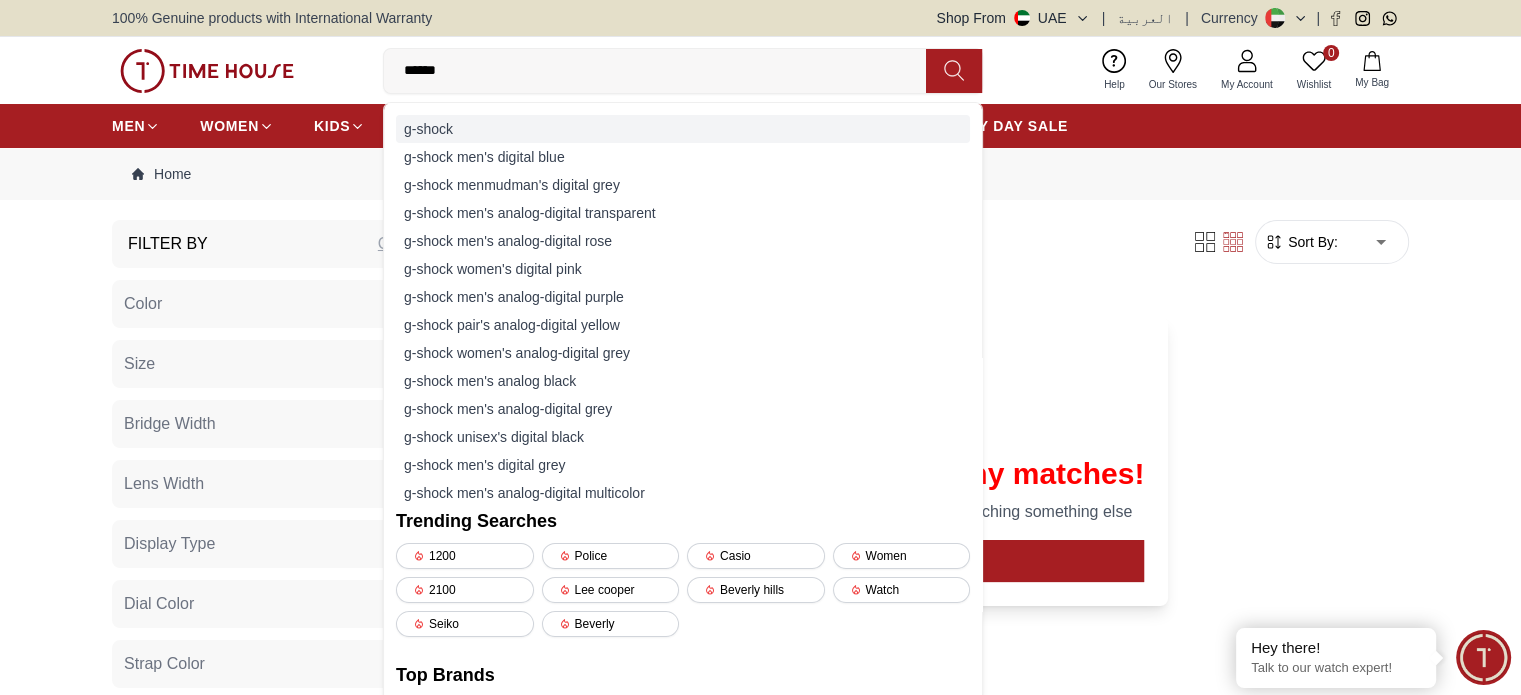 type on "*******" 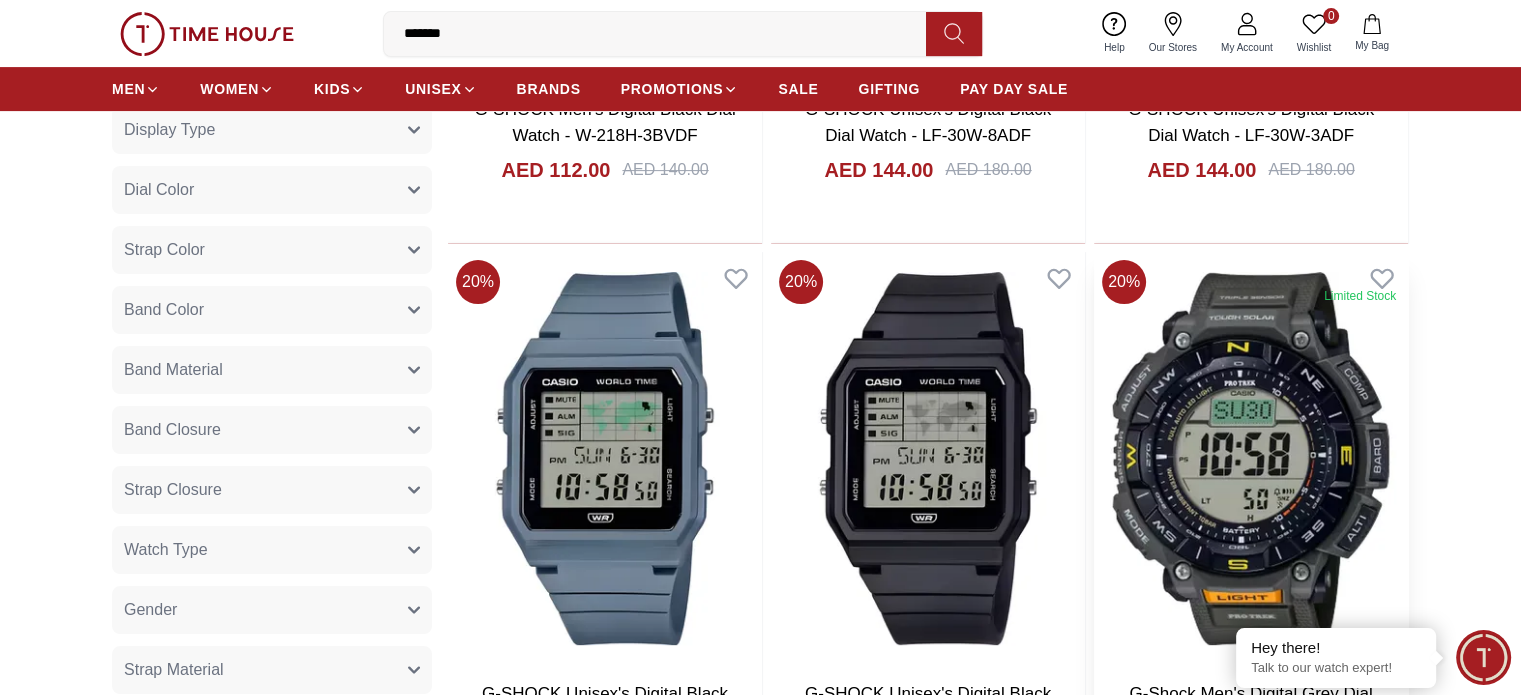 scroll, scrollTop: 0, scrollLeft: 0, axis: both 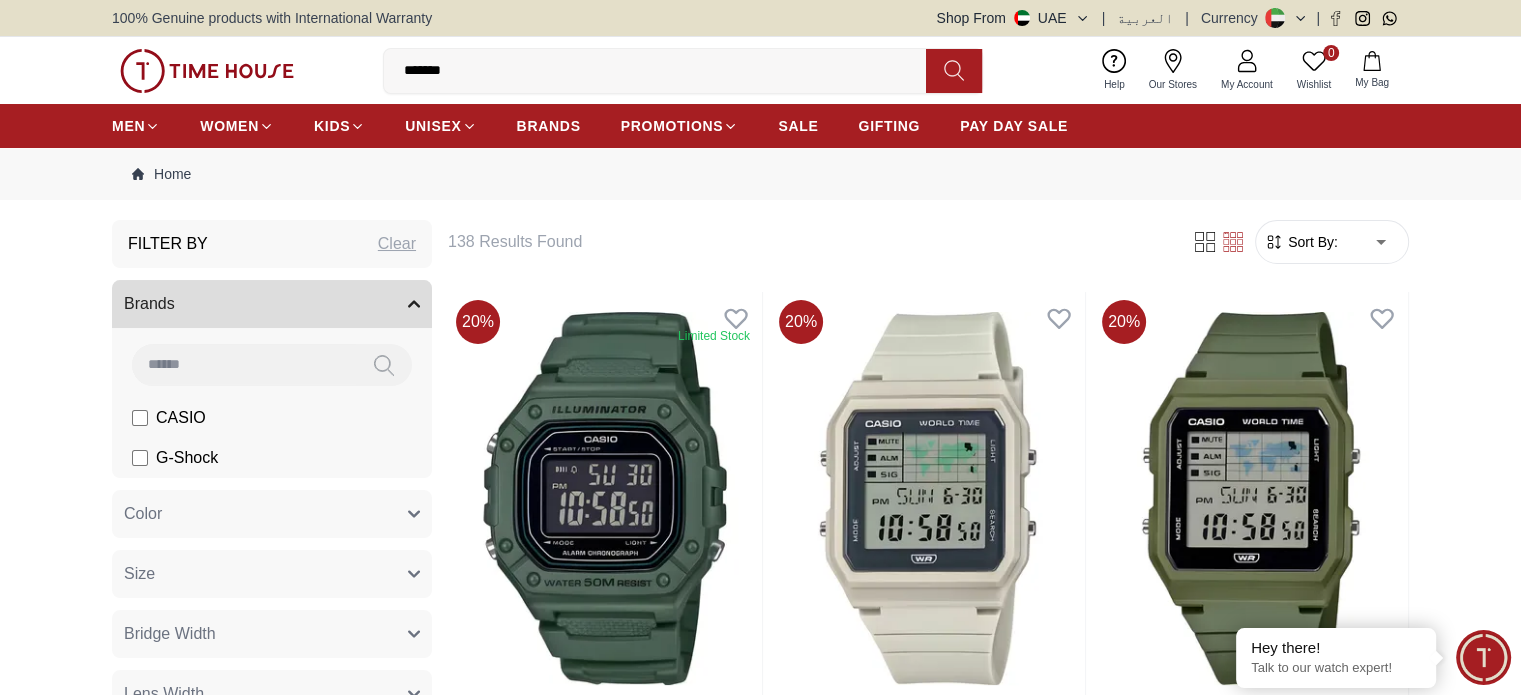 click on "Sort By:" at bounding box center (1311, 242) 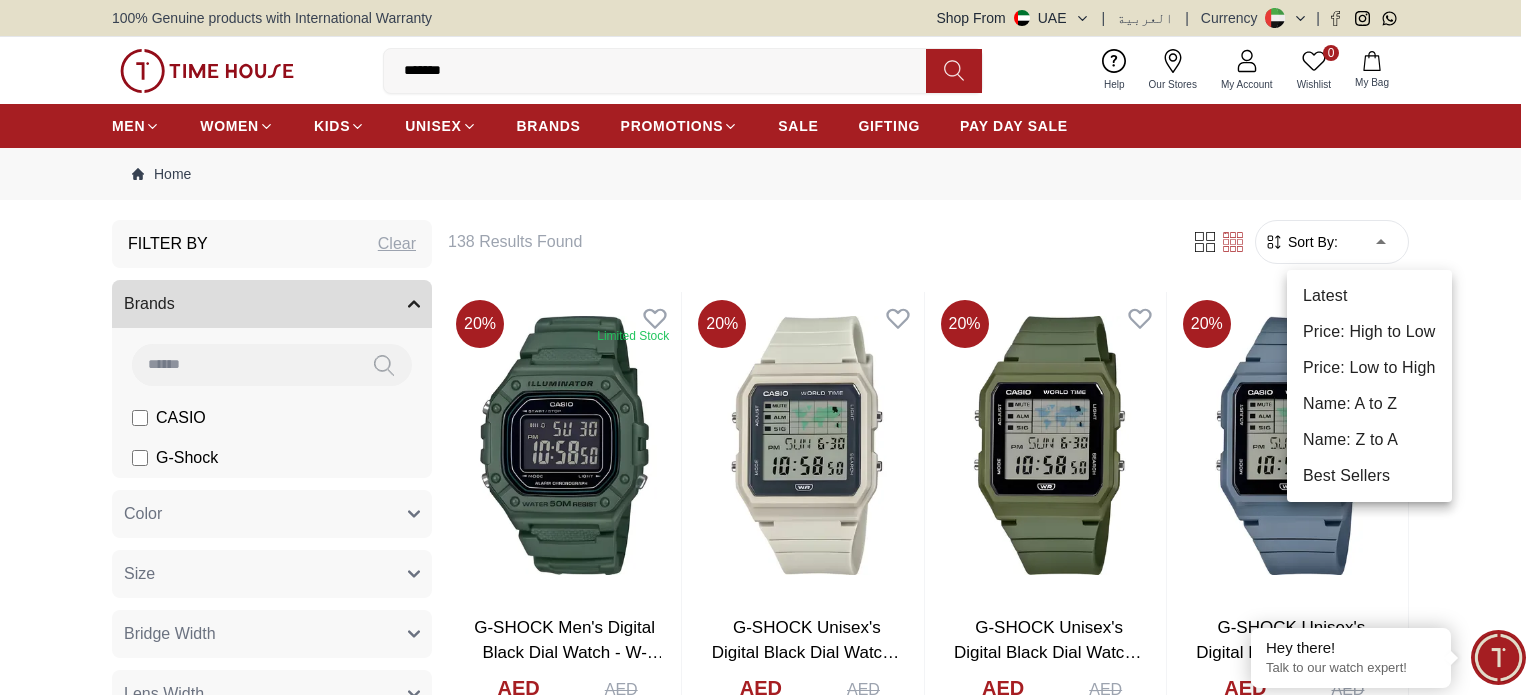 click on "100% Genuine products with International Warranty Shop From UAE | العربية |     Currency    | 0 Wishlist My Bag ******* g-shock g-shock  men's digital grey g-shock  men's analog-digital multicolor g-shock  unisex's digital black g-shock  men's analog black g-shock  men's analog-digital grey g-shock  pair's analog-digital yellow g-shock  women's analog-digital grey g-shock  women's digital pink g-shock  men's analog-digital rose Trending Searches 1200 Police Casio Women 2100 Lee cooper Beverly hills Watch Seiko Beverly Top Brands CITIZEN Quantum Carlton Astro Help Our Stores My Account 0 Wishlist My Bag MEN WOMEN KIDS UNISEX BRANDS PROMOTIONS SALE GIFTING PAY DAY SALE Home    Filter By Clear Brands CASIO G-Shock Color Black Green Blue Red Dark Blue Silver Silver / Black Orange Rose Gold Grey White Mop White White / Rose Gold Silver / Silver Dark Blue / Silver Silver / Gold Silver / Rose Gold Black / Black Black / Silver Black / Rose Gold Gold Yellow Dark Green Brown White / Silver Light Blue" at bounding box center (768, 1805) 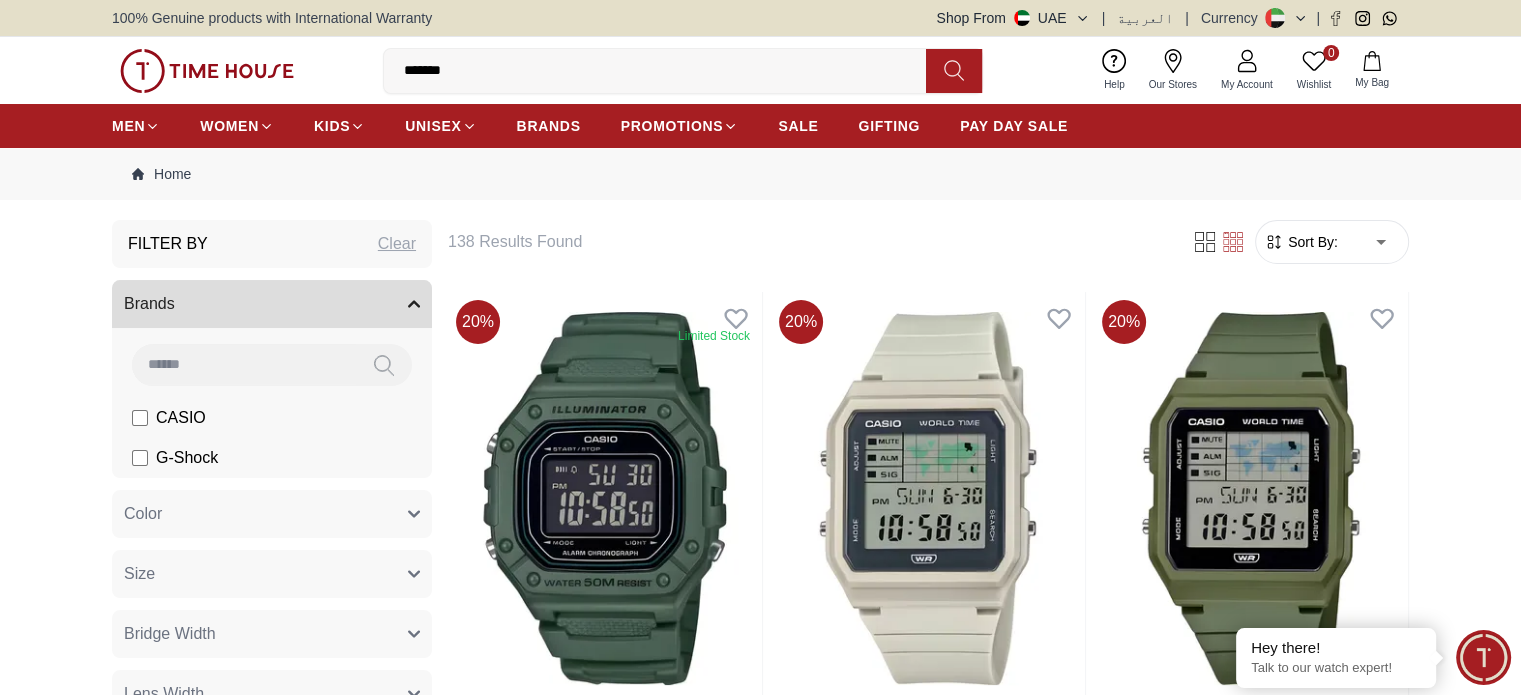 click on "Sort By:" at bounding box center [1311, 242] 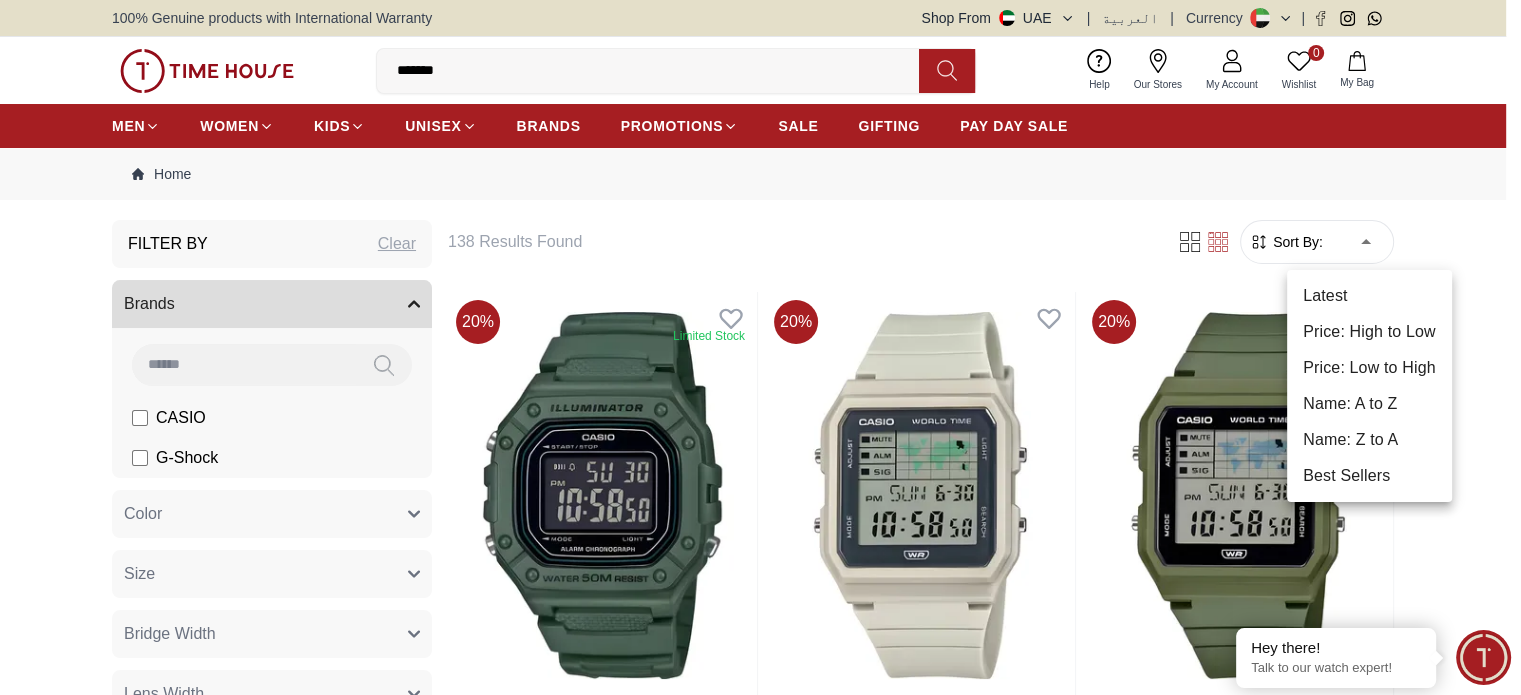 click on "100% Genuine products with International Warranty Shop From UAE | العربية |     Currency    | 0 Wishlist My Bag ******* g-shock g-shock  men's digital grey g-shock  men's analog-digital multicolor g-shock  unisex's digital black g-shock  men's analog black g-shock  men's analog-digital grey g-shock  pair's analog-digital yellow g-shock  women's analog-digital grey g-shock  women's digital pink g-shock  men's analog-digital rose Trending Searches 1200 Police Casio Women 2100 Lee cooper Beverly hills Watch Seiko Beverly Top Brands CITIZEN Quantum Carlton Astro Help Our Stores My Account 0 Wishlist My Bag MEN WOMEN KIDS UNISEX BRANDS PROMOTIONS SALE GIFTING PAY DAY SALE Home    Filter By Clear Brands CASIO G-Shock Color Black Green Blue Red Dark Blue Silver Silver / Black Orange Rose Gold Grey White Mop White White / Rose Gold Silver / Silver Dark Blue / Silver Silver / Gold Silver / Rose Gold Black / Black Black / Silver Black / Rose Gold Gold Yellow Dark Green Brown White / Silver Light Blue" at bounding box center (760, 2562) 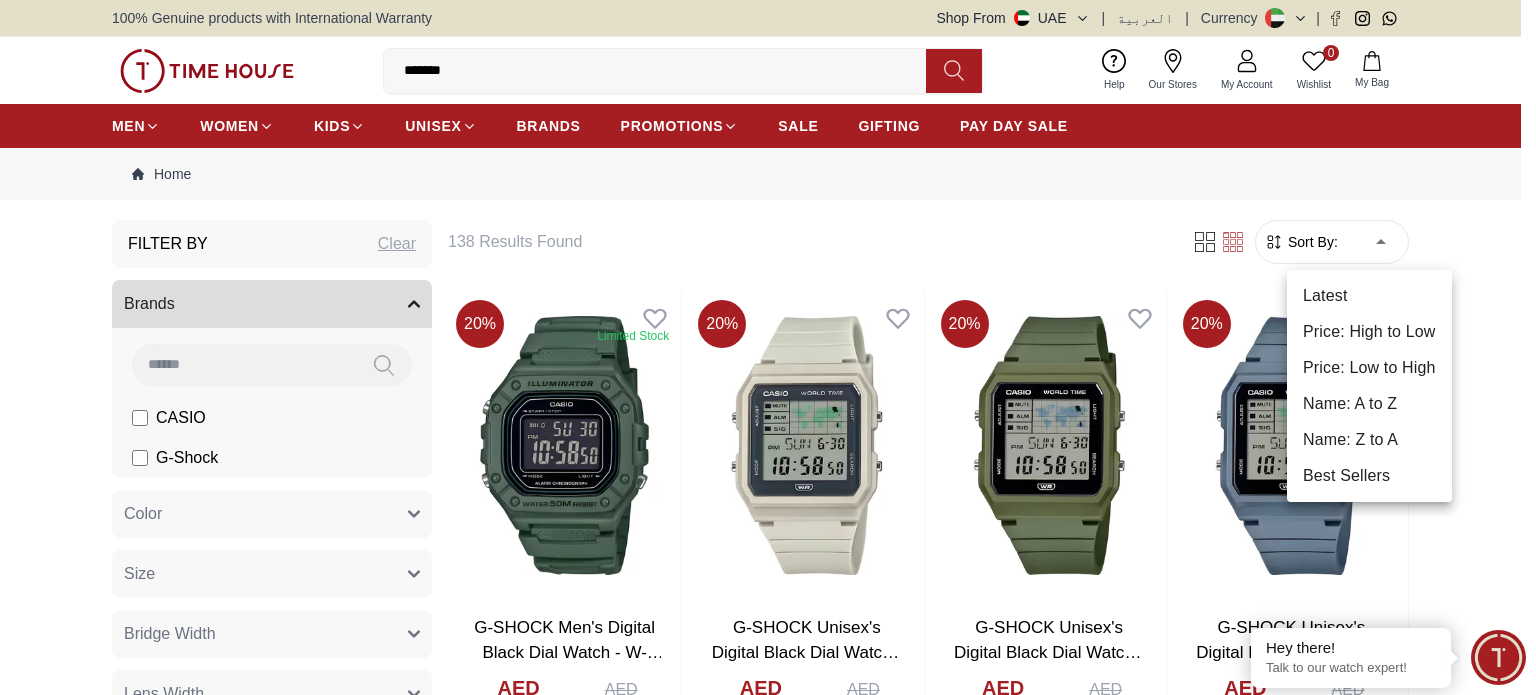 type 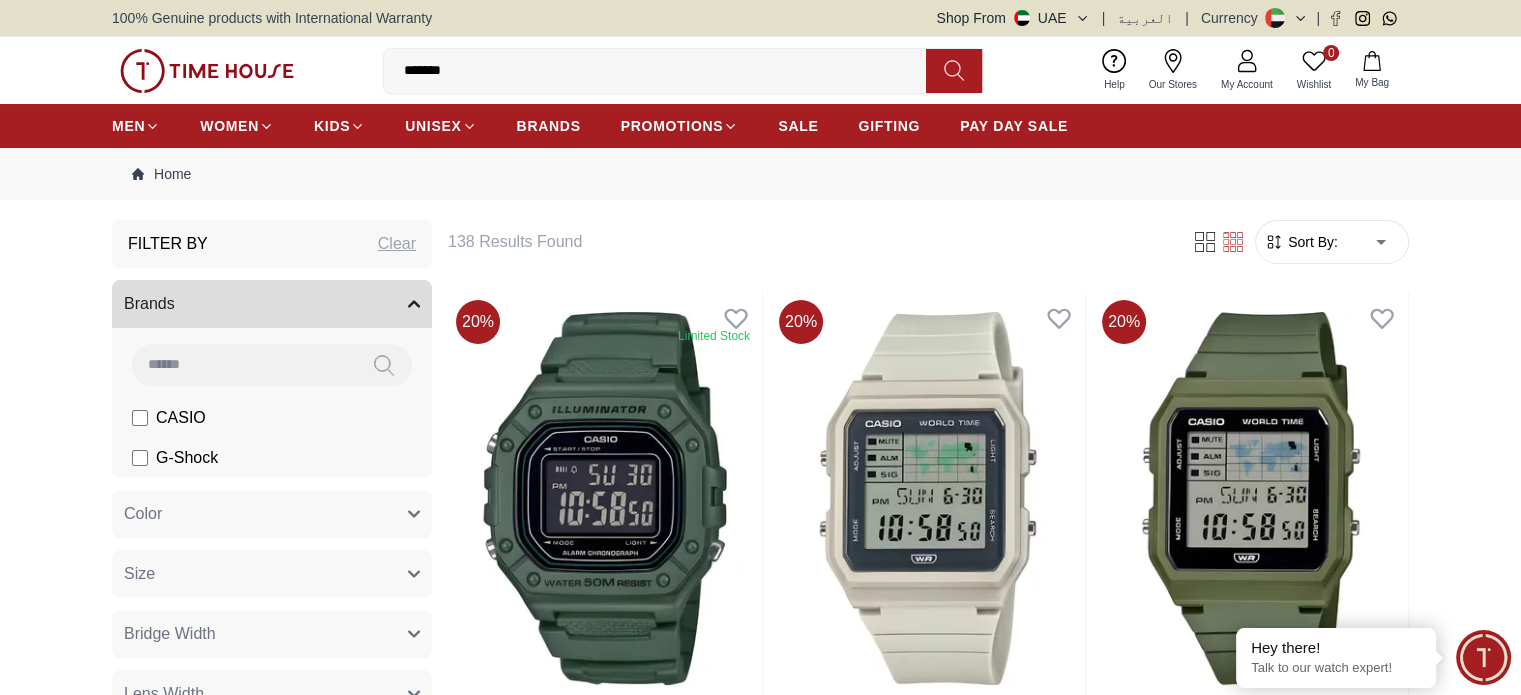 type on "*" 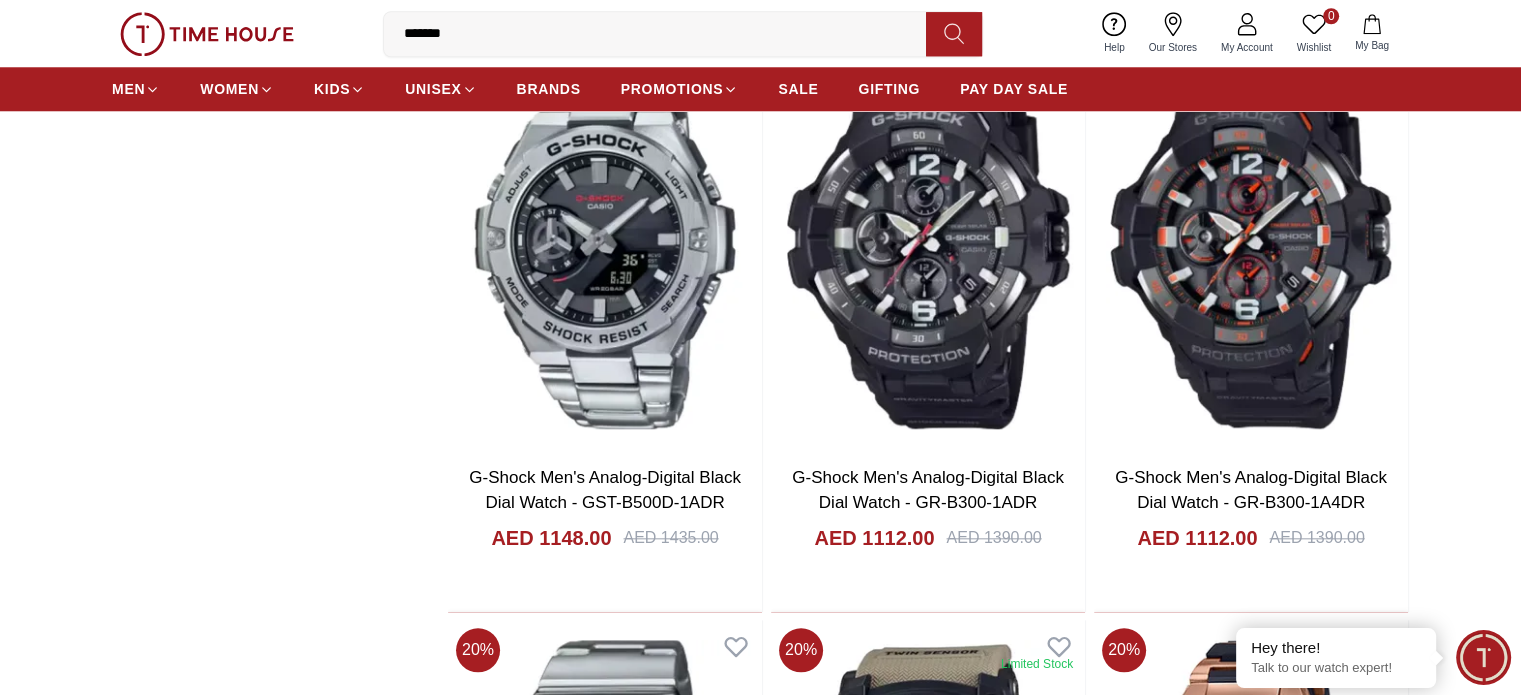 scroll, scrollTop: 2400, scrollLeft: 0, axis: vertical 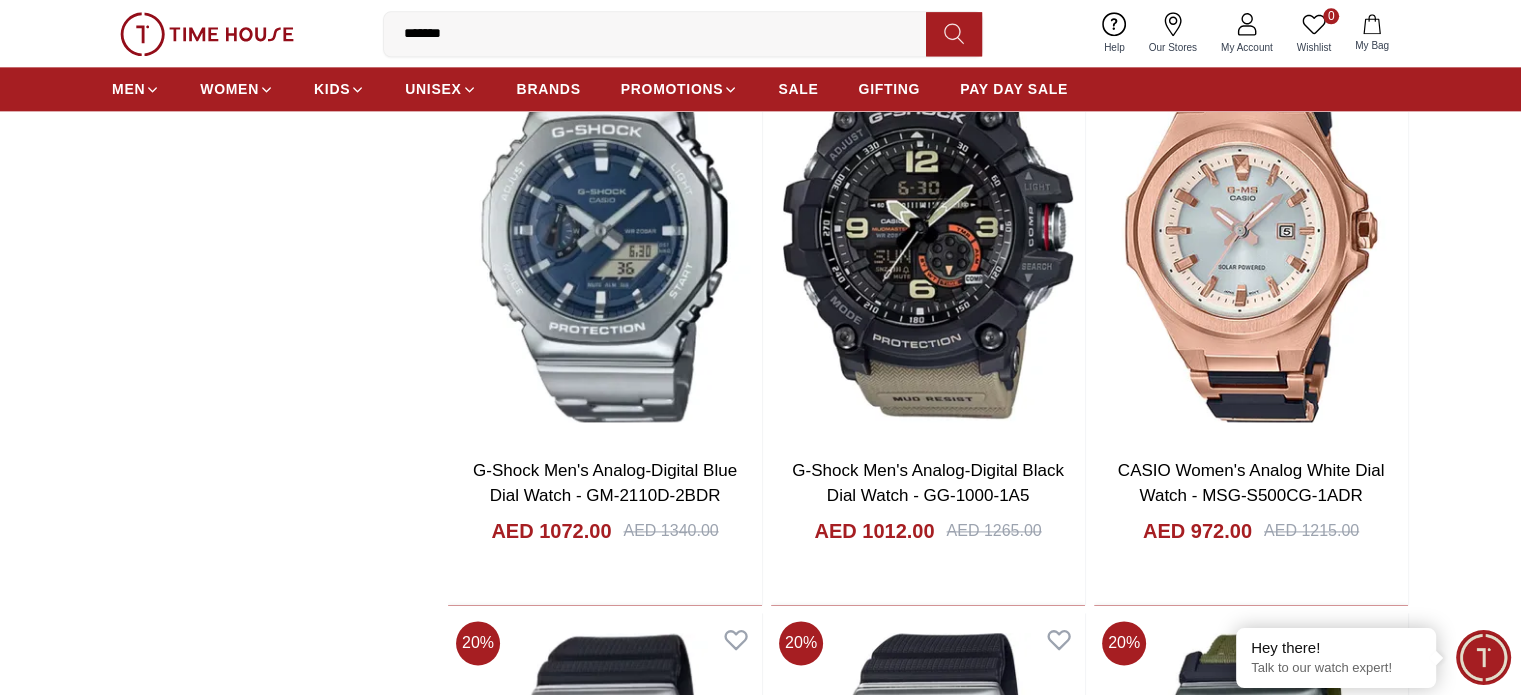 click on "Filter By Clear Brands CASIO G-Shock Color Black Green Blue Red Dark Blue Silver Silver / Black Orange Rose Gold Grey White Mop White White / Rose Gold Silver / Silver Dark Blue / Silver Silver / Gold Silver / Rose Gold Black / Black Black / Silver Black / Rose Gold Gold Yellow Dark Green Brown White / Silver Light Blue Black /Rose Gold Black /Grey Black /Red Black /Black Black / Rose Gold / Black Rose Gold / Black Rose Gold / Black / Black White Mop / Silver Blue / Rose Gold Pink Green /Silver Purple Silver Silver Silver / Blue Black  / Rose Gold Green / Green Blue / Black Blue / Blue Titanum Navy Blue Military Green Blue / Silver Champagne White / Gold White / Gold  Black  Ivory O.Green Peach Green / Silver MOP Light blue Blue  Dark green Light green Rose gold Army Green Camouflage Silver / White / Rose Gold Black / Blue Black / Pink Beige Green Sunray  Rose Gold Sunray  Blue MOP Rose Gold MOP MOP / Rose Gold Green MOP Champagne MOP Pink MOP Black MOP Champagne Sunray  Pink Sunray  Silver Sunray  Size 10" at bounding box center [760, 3519] 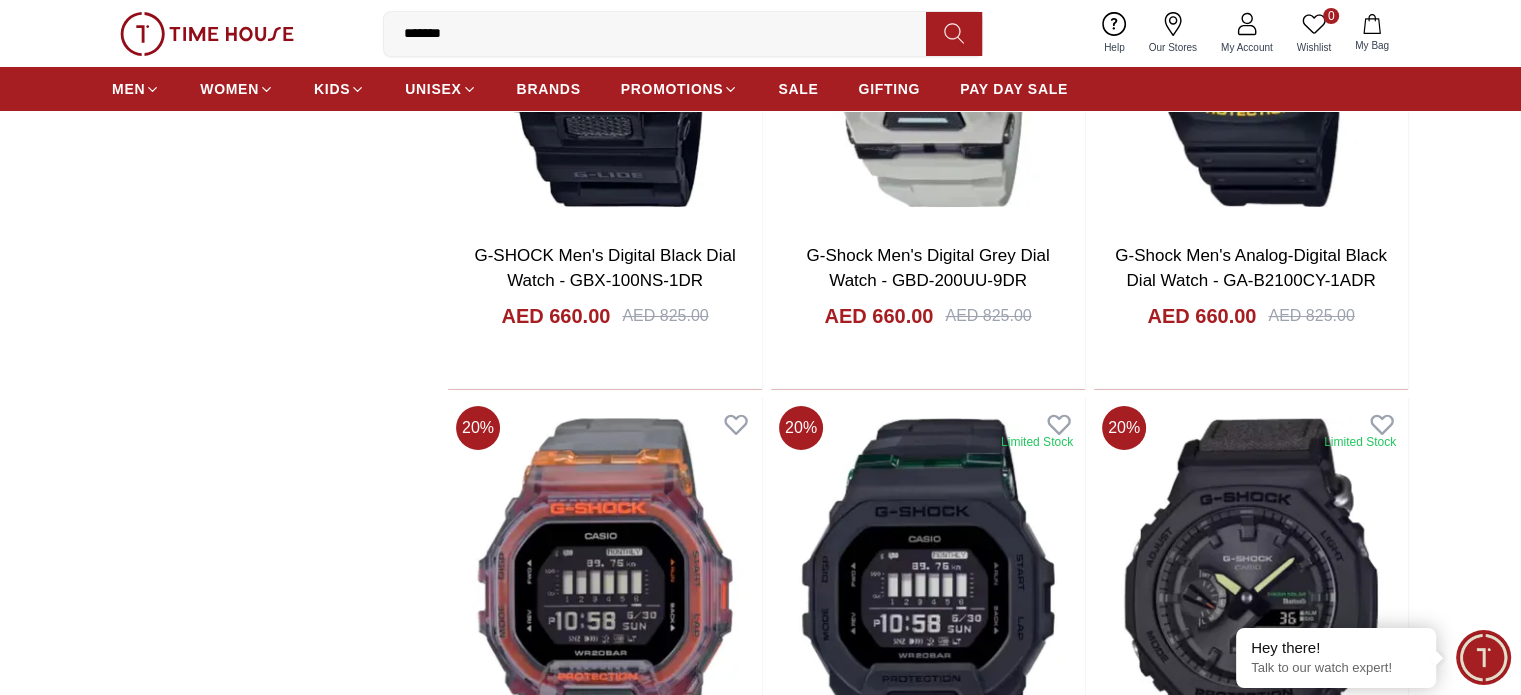 scroll, scrollTop: 7500, scrollLeft: 0, axis: vertical 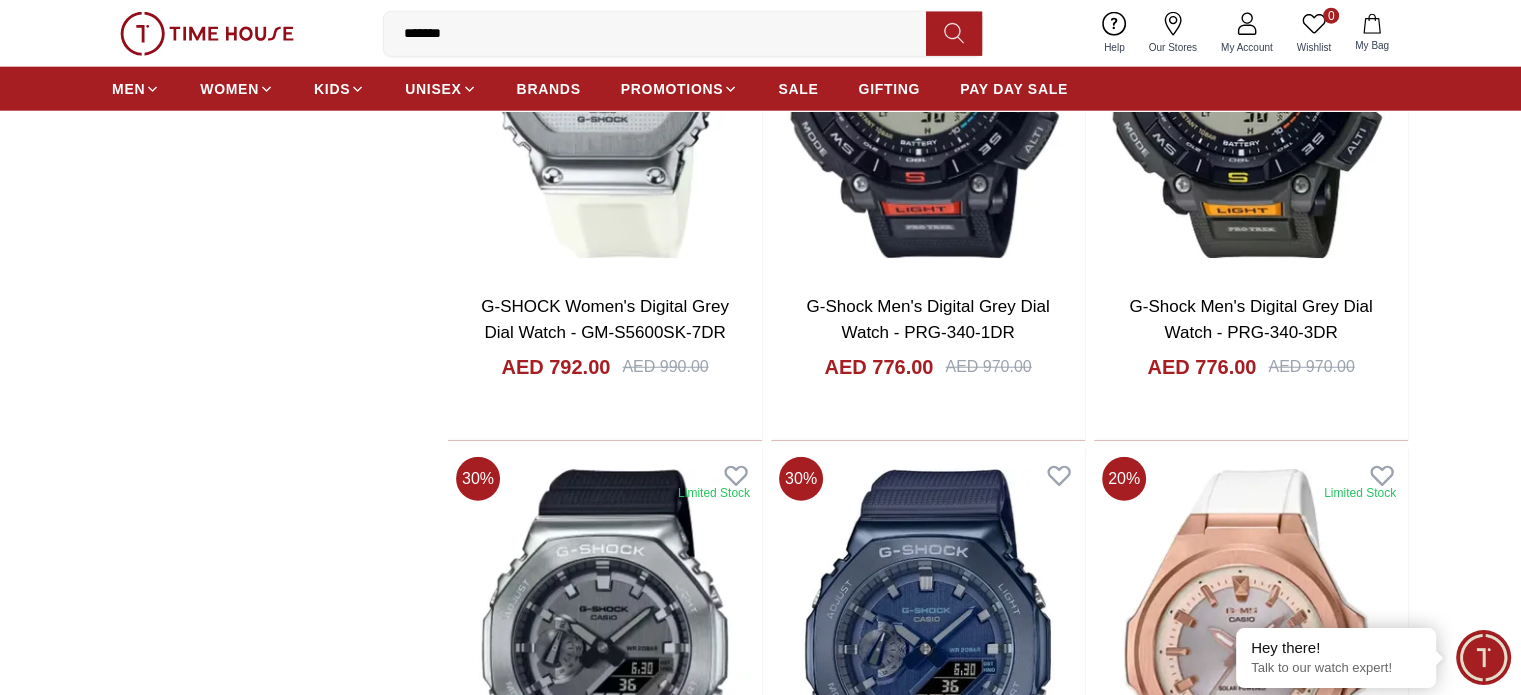 click at bounding box center (605, 3576) 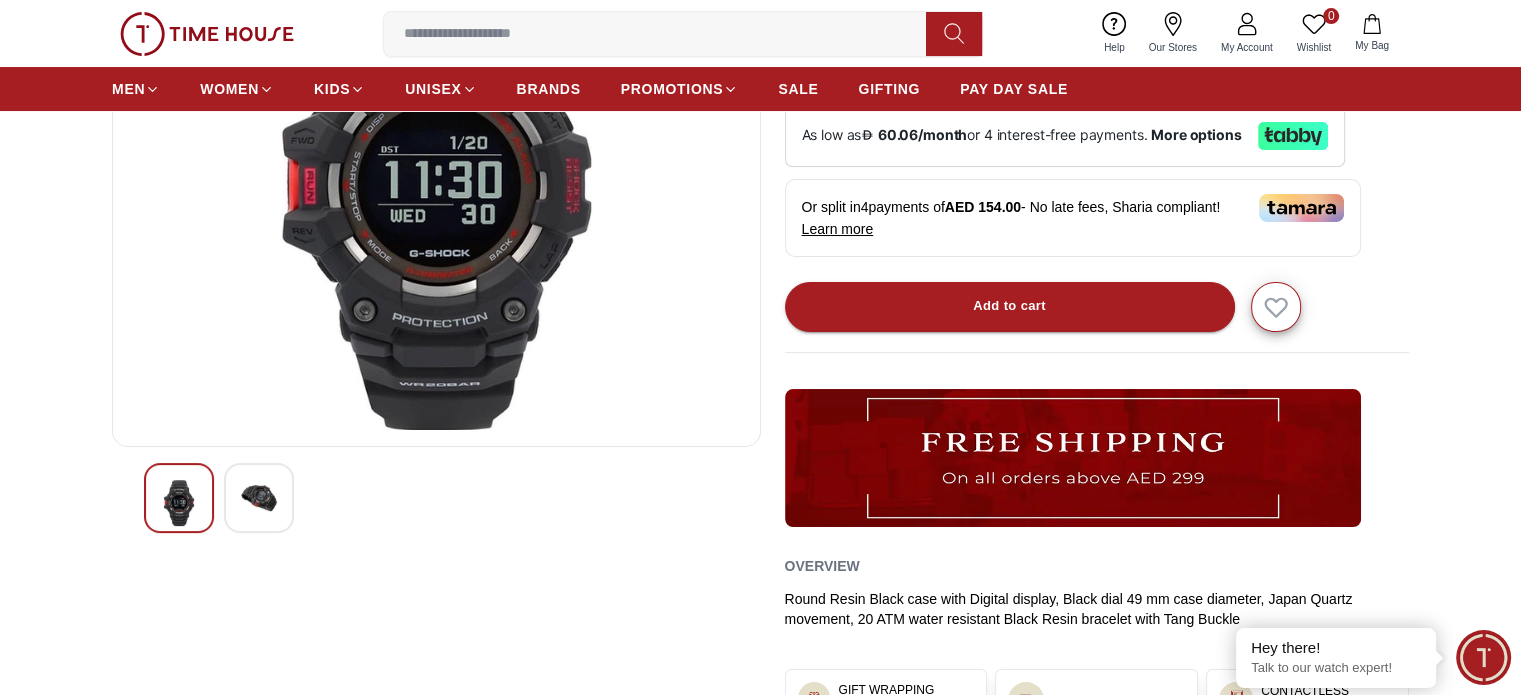 scroll, scrollTop: 400, scrollLeft: 0, axis: vertical 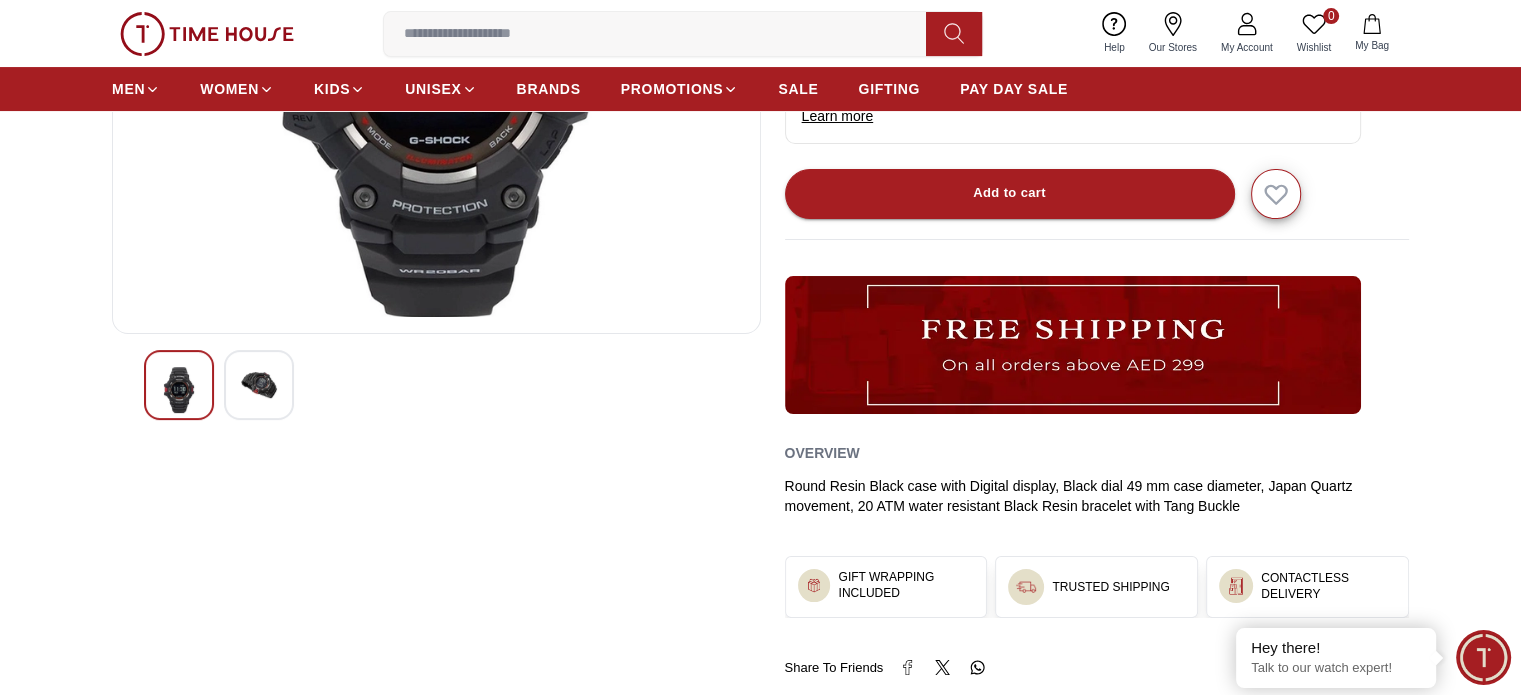 click at bounding box center (259, 385) 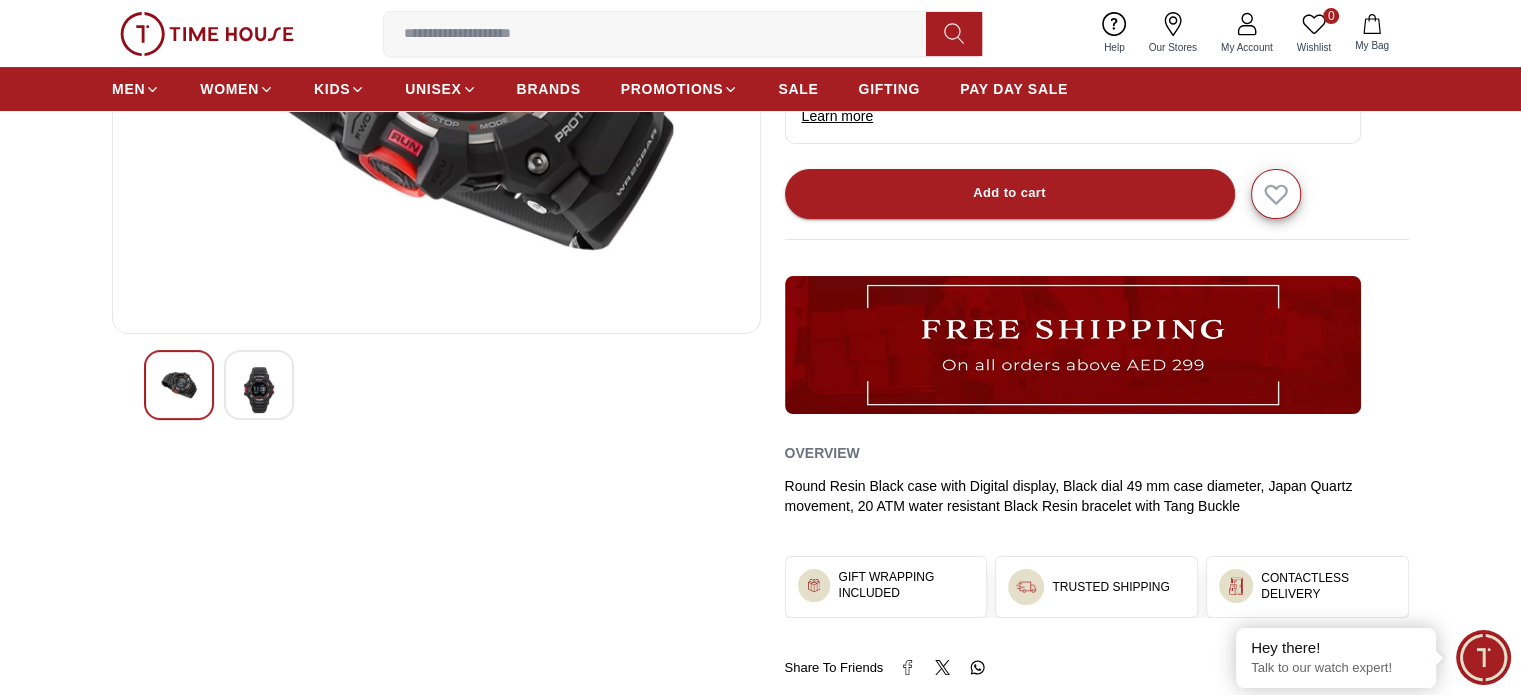 click at bounding box center (259, 390) 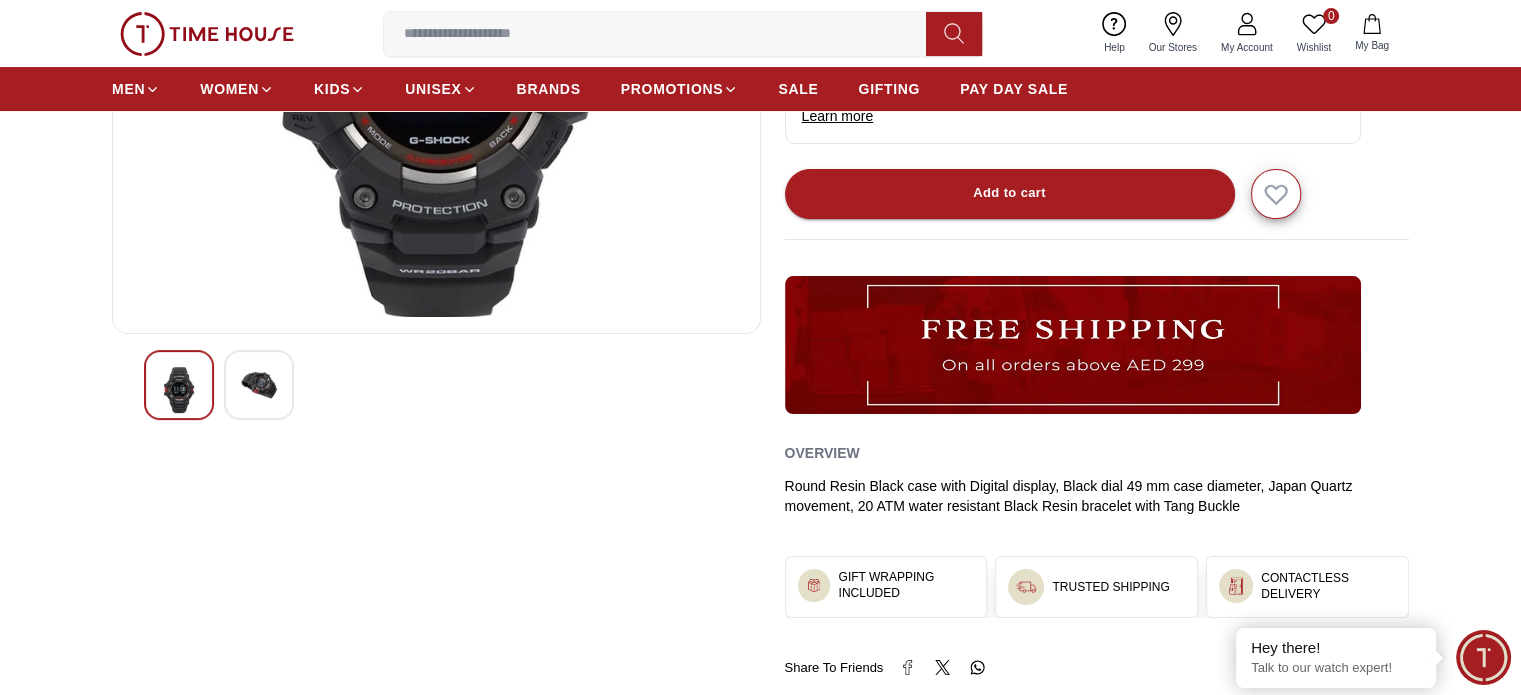 click at bounding box center [259, 385] 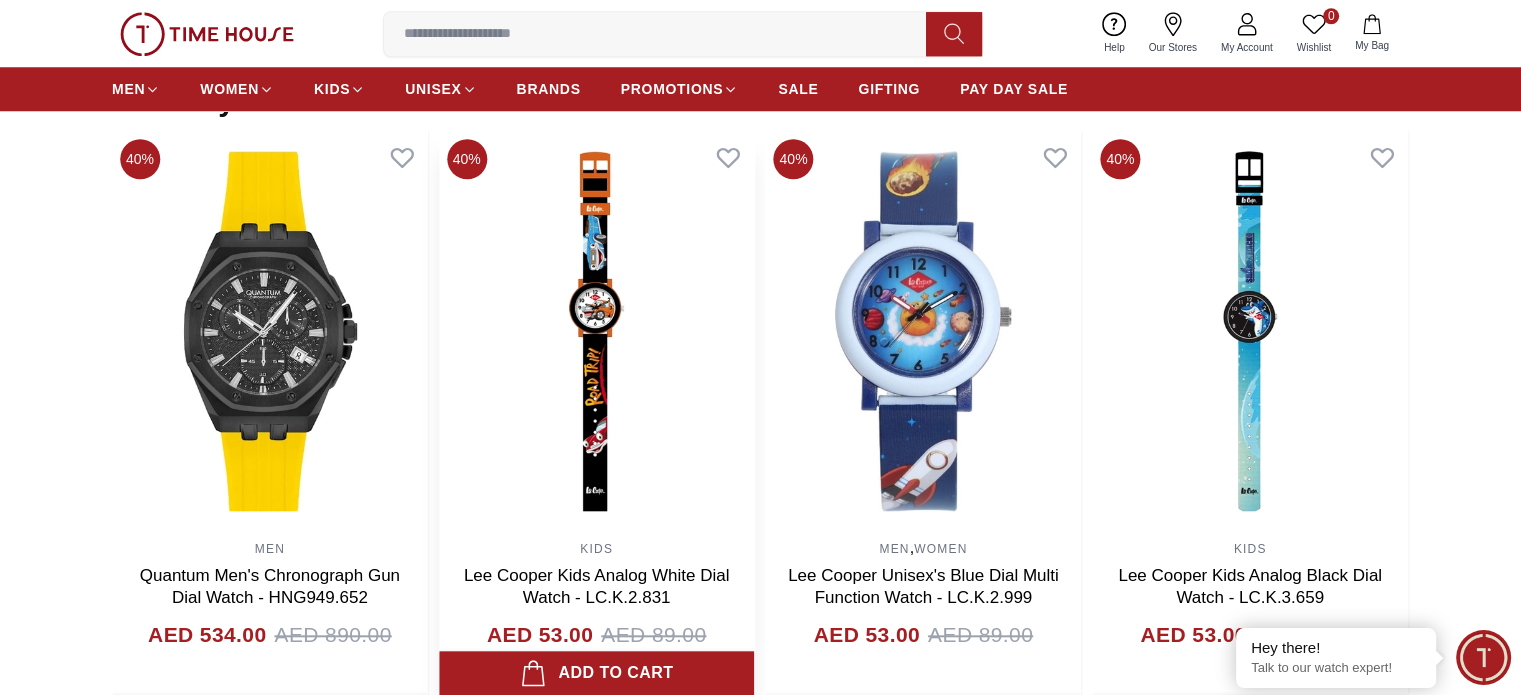 scroll, scrollTop: 1800, scrollLeft: 0, axis: vertical 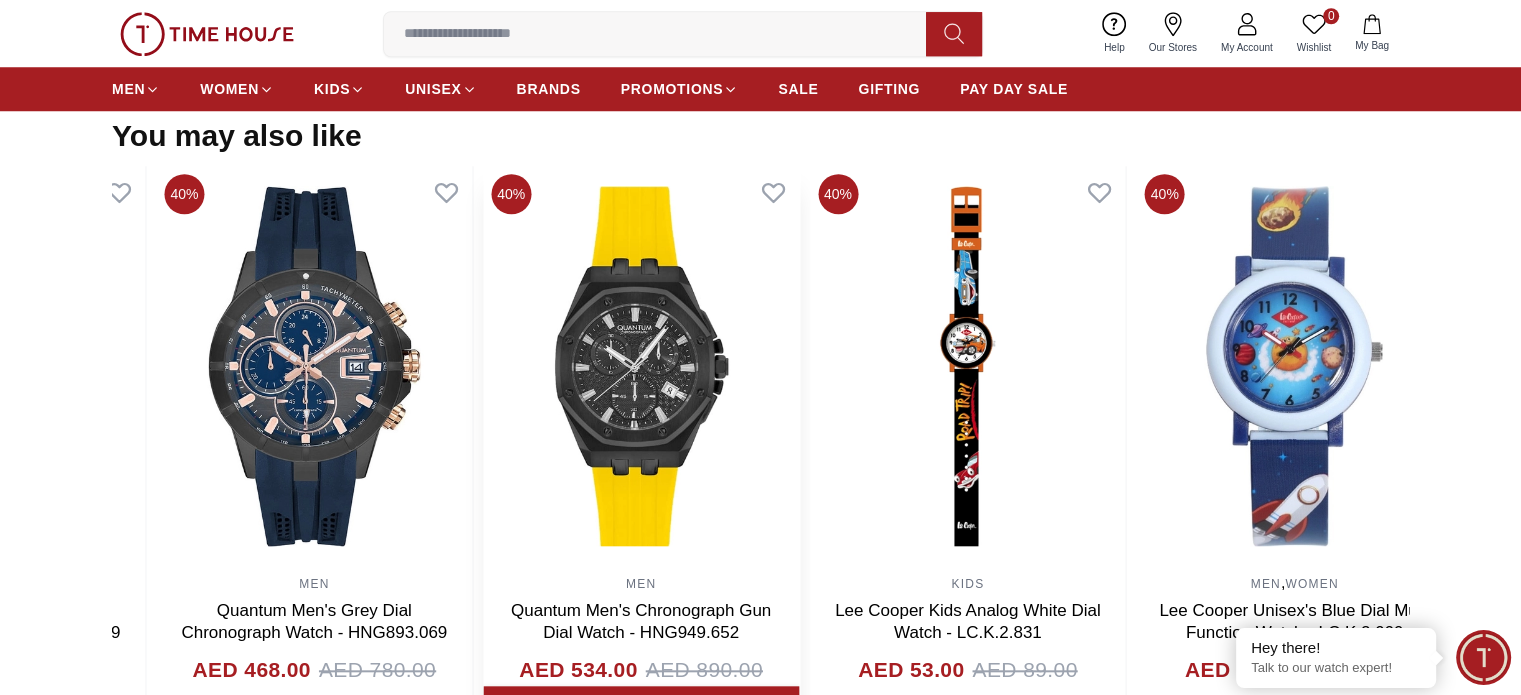 click at bounding box center [641, 366] 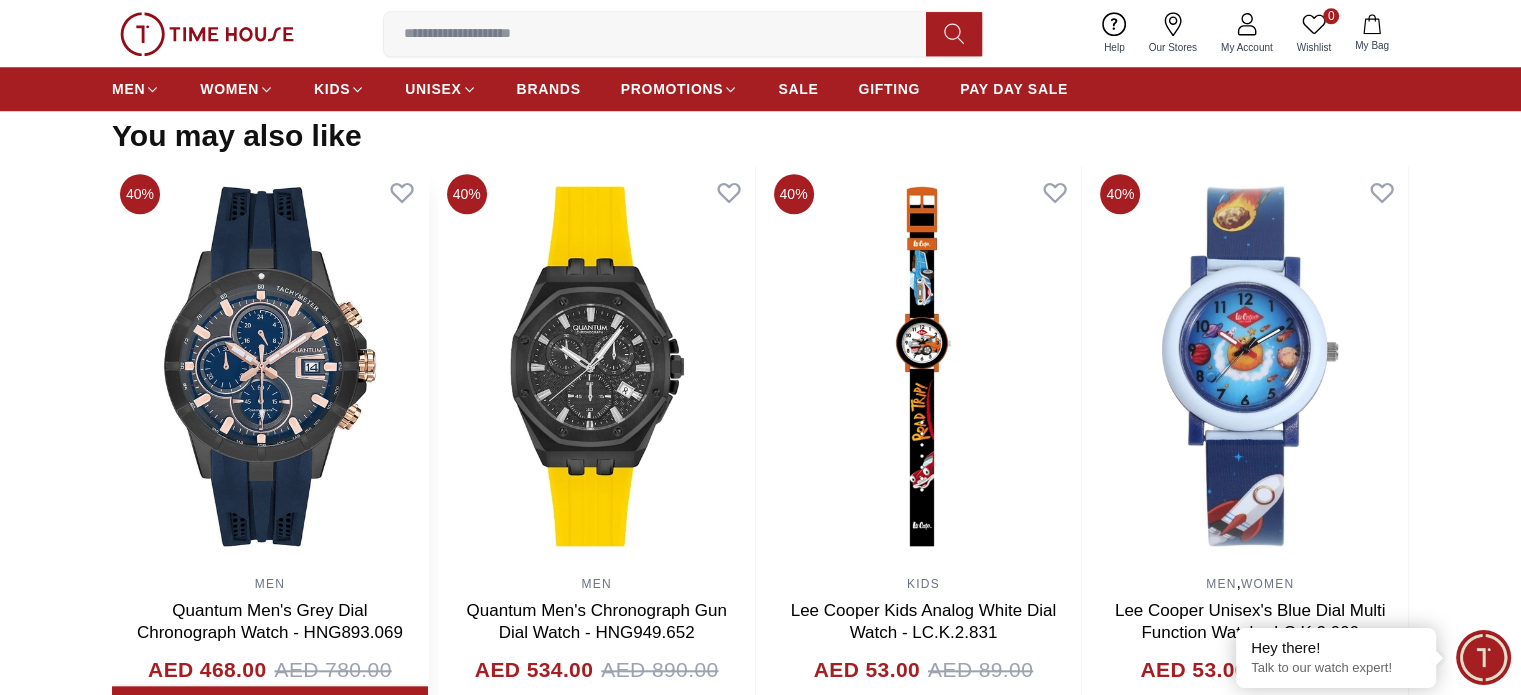 click on "40% MEN Quantum Men's Dark Blue Dial Multi Function Watch - ADG678.699 AED 453.00 AED 755.00 Add to cart 40% MEN Quantum Men's Chronograph Dark Blue Dial Watch - HNG1010.391 AED 531.00 AED 885.00 Add to cart 40% MEN QUANTUM Men's Chronograph Black Dial Watch - HNG1080.050 AED 717.00 AED 1195.00 Add to cart 40% MEN Quantum Men's Blue Dial Chronograph Watch - HNG535.059 AED 558.00 AED 930.00 Add to cart 40% MEN Quantum Men's Grey Dial Chronograph Watch - HNG893.069 AED 468.00 AED 780.00 Add to cart 40% MEN Quantum Men's Chronograph Gun Dial Watch - HNG949.652 AED 534.00 AED 890.00 Add to cart 40% KIDS Lee Cooper Kids Analog White Dial Watch - LC.K.2.831 AED 53.00 AED 89.00 Add to cart 40% MEN ,  WOMEN Lee Cooper Unisex's Blue Dial Multi Function Watch - LC.K.2.999 AED 53.00 AED 89.00 Add to cart 40% KIDS Lee Cooper Kids Analog Black Dial Watch - LC.K.3.659 AED 53.00 AED 89.00 Add to cart 40% KIDS Lee Cooper Kids Analog Black Dial Watch - LC.K.3.666 AED 53.00 AED 89.00 Add to cart 40% KIDS AED 53.00 AED 89.00" at bounding box center [-547, 448] 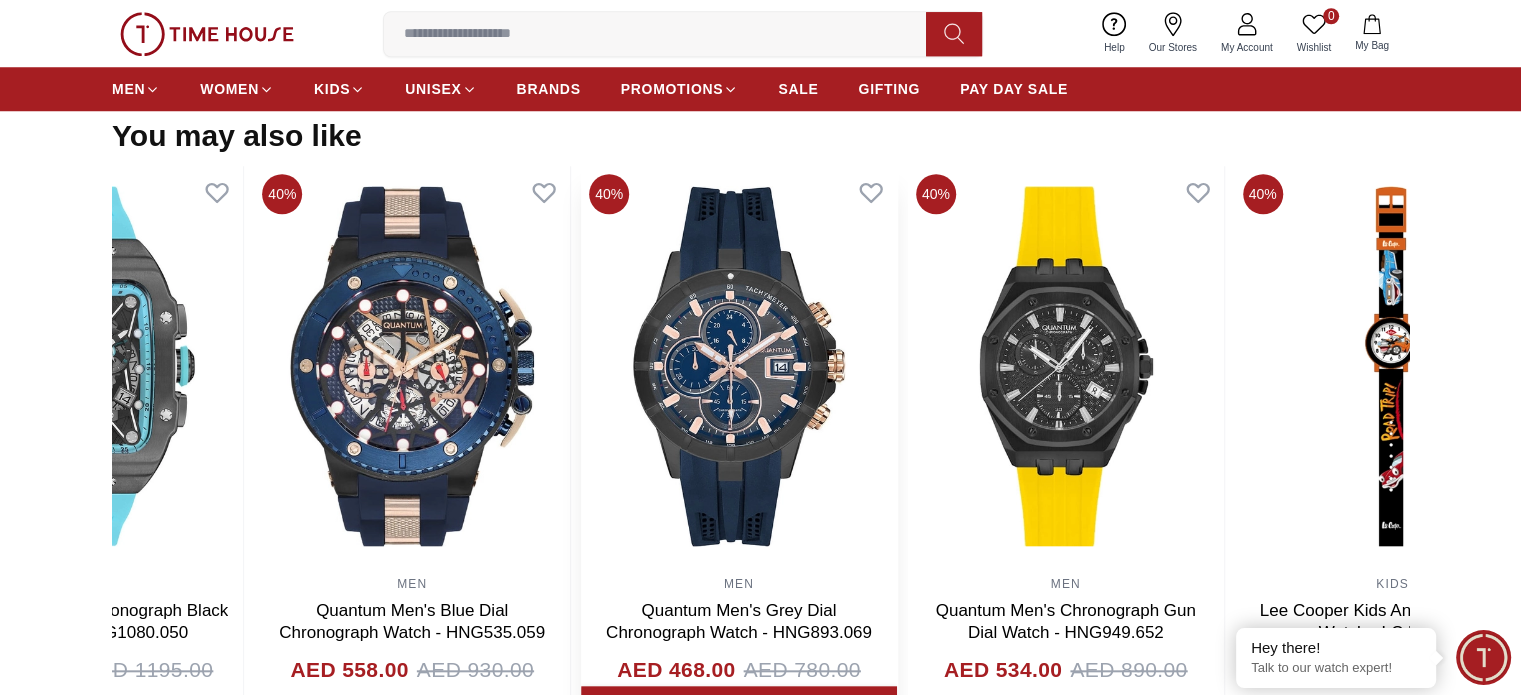 click at bounding box center [739, 366] 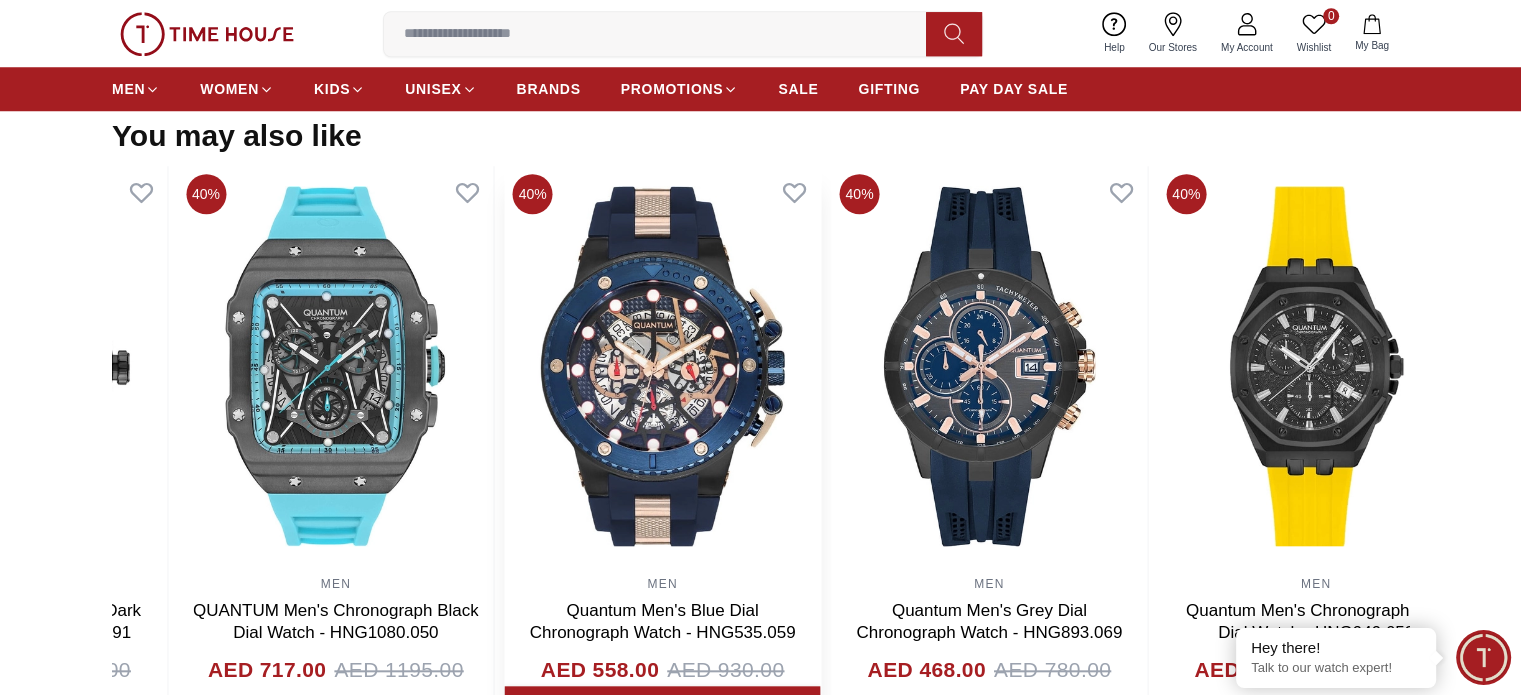 click at bounding box center (663, 366) 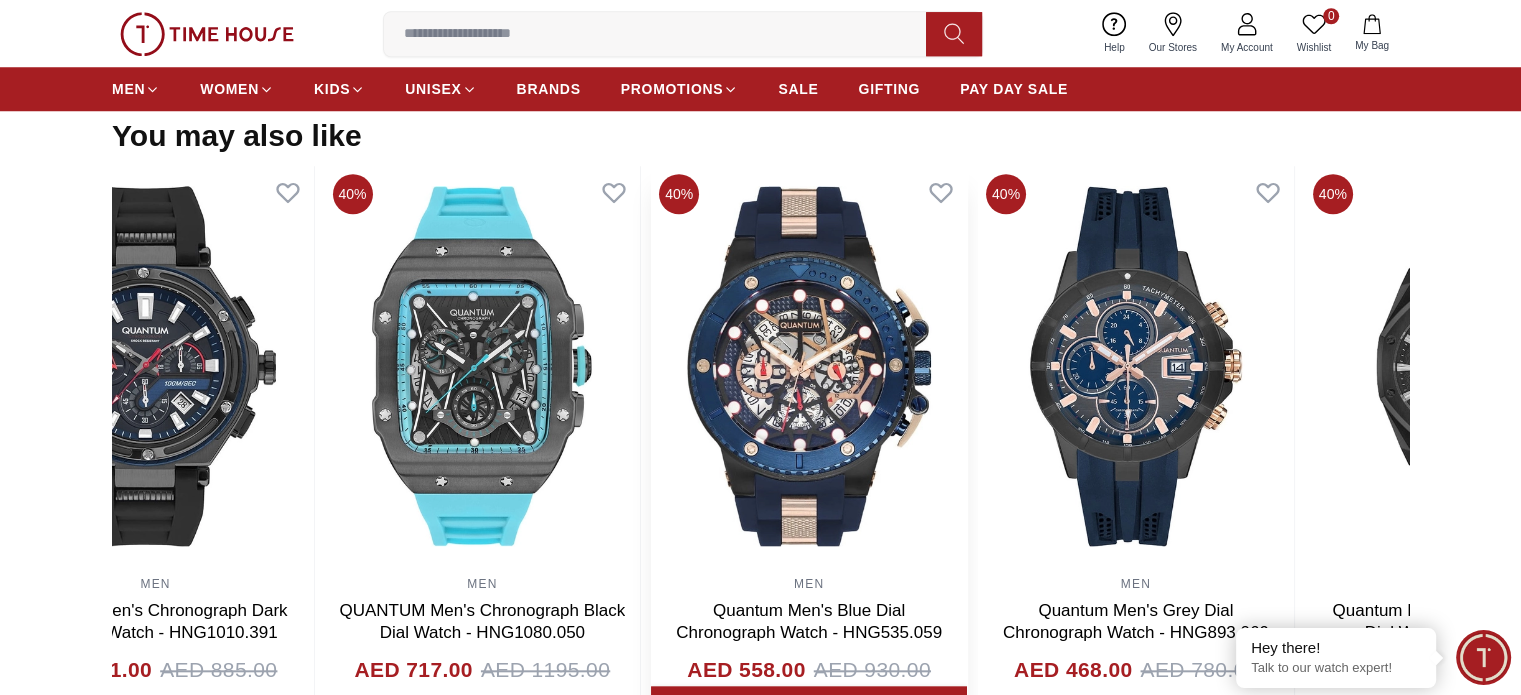 click on "40% MEN Quantum Men's Dark Blue Dial Multi Function Watch - ADG678.699 AED 453.00 AED 755.00 Add to cart 40% MEN Quantum Men's Chronograph Dark Blue Dial Watch - HNG1010.391 AED 531.00 AED 885.00 Add to cart 40% MEN QUANTUM Men's Chronograph Black Dial Watch - HNG1080.050 AED 717.00 AED 1195.00 Add to cart 40% MEN Quantum Men's Blue Dial Chronograph Watch - HNG535.059 AED 558.00 AED 930.00 Add to cart 40% MEN Quantum Men's Grey Dial Chronograph Watch - HNG893.069 AED 468.00 AED 780.00 Add to cart 40% MEN Quantum Men's Chronograph Gun Dial Watch - HNG949.652 AED 534.00 AED 890.00 Add to cart 40% KIDS Lee Cooper Kids Analog White Dial Watch - LC.K.2.831 AED 53.00 AED 89.00 Add to cart 40% MEN ,  WOMEN Lee Cooper Unisex's Blue Dial Multi Function Watch - LC.K.2.999 AED 53.00 AED 89.00 Add to cart 40% KIDS Lee Cooper Kids Analog Black Dial Watch - LC.K.3.659 AED 53.00 AED 89.00 Add to cart 40% KIDS Lee Cooper Kids Analog Black Dial Watch - LC.K.3.666 AED 53.00 AED 89.00 Add to cart 40% KIDS AED 53.00 AED 89.00" at bounding box center [319, 448] 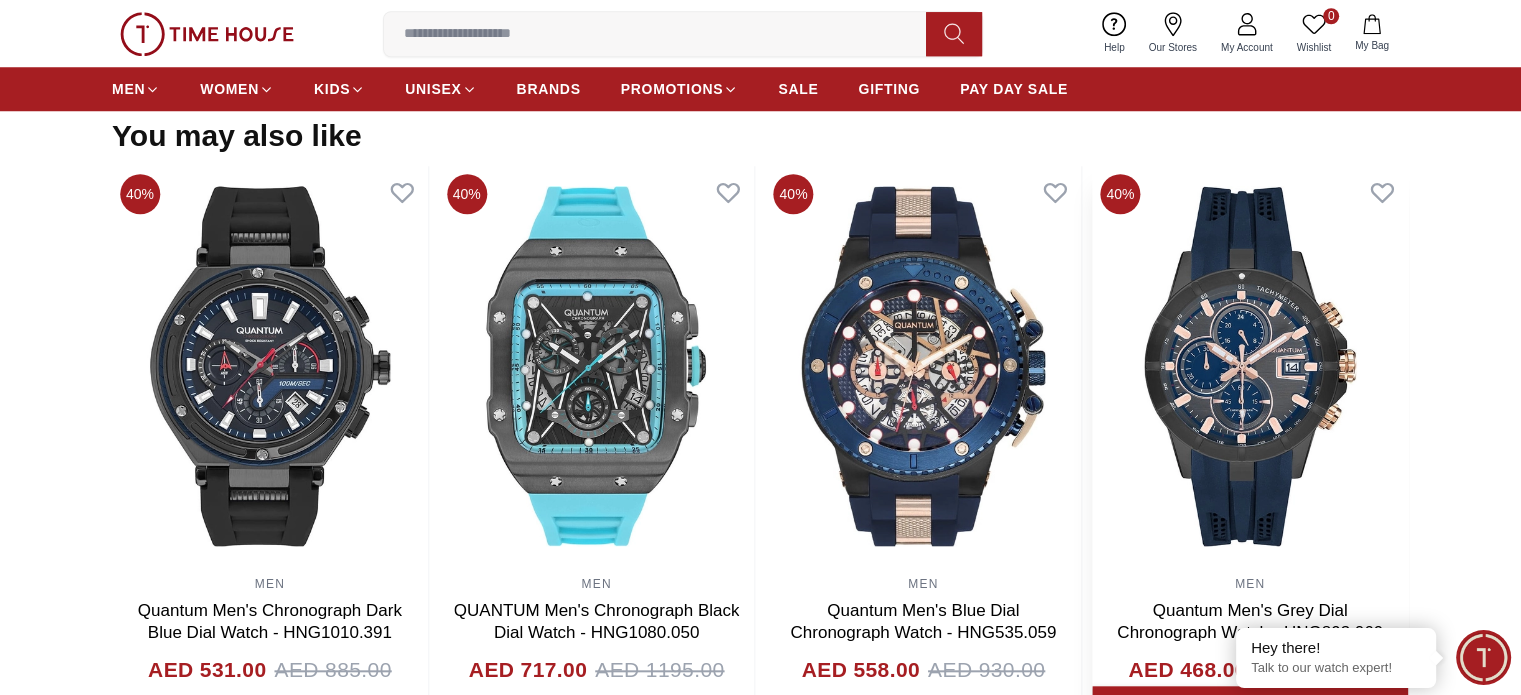 click at bounding box center [1250, 366] 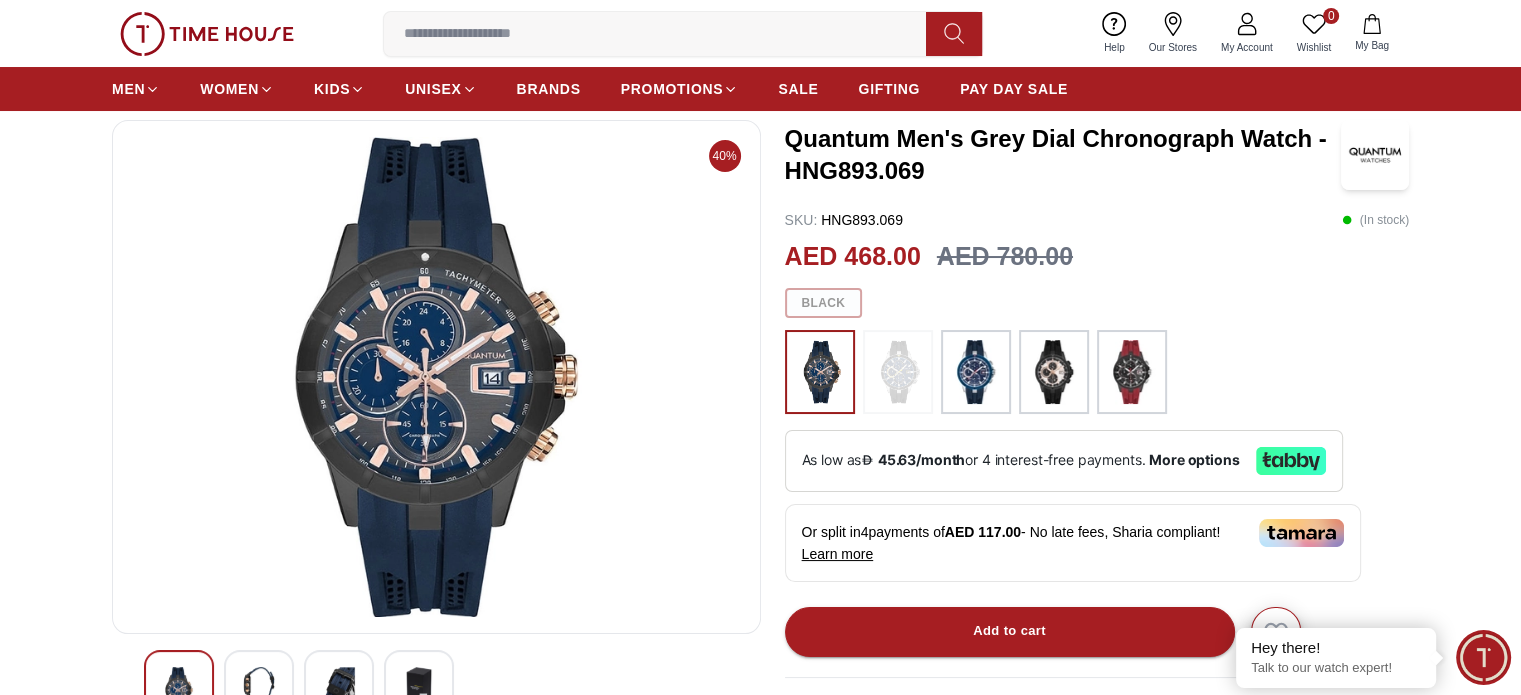 scroll, scrollTop: 500, scrollLeft: 0, axis: vertical 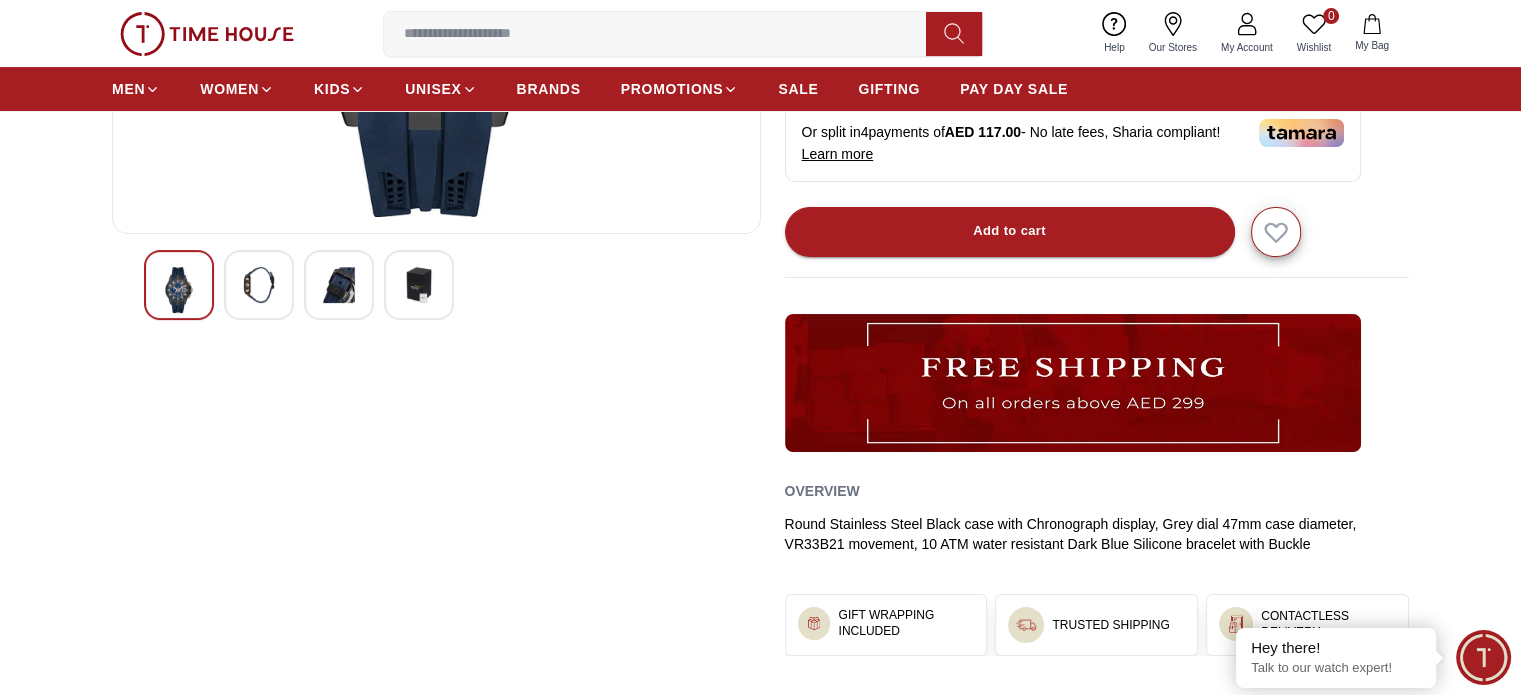 click at bounding box center (259, 285) 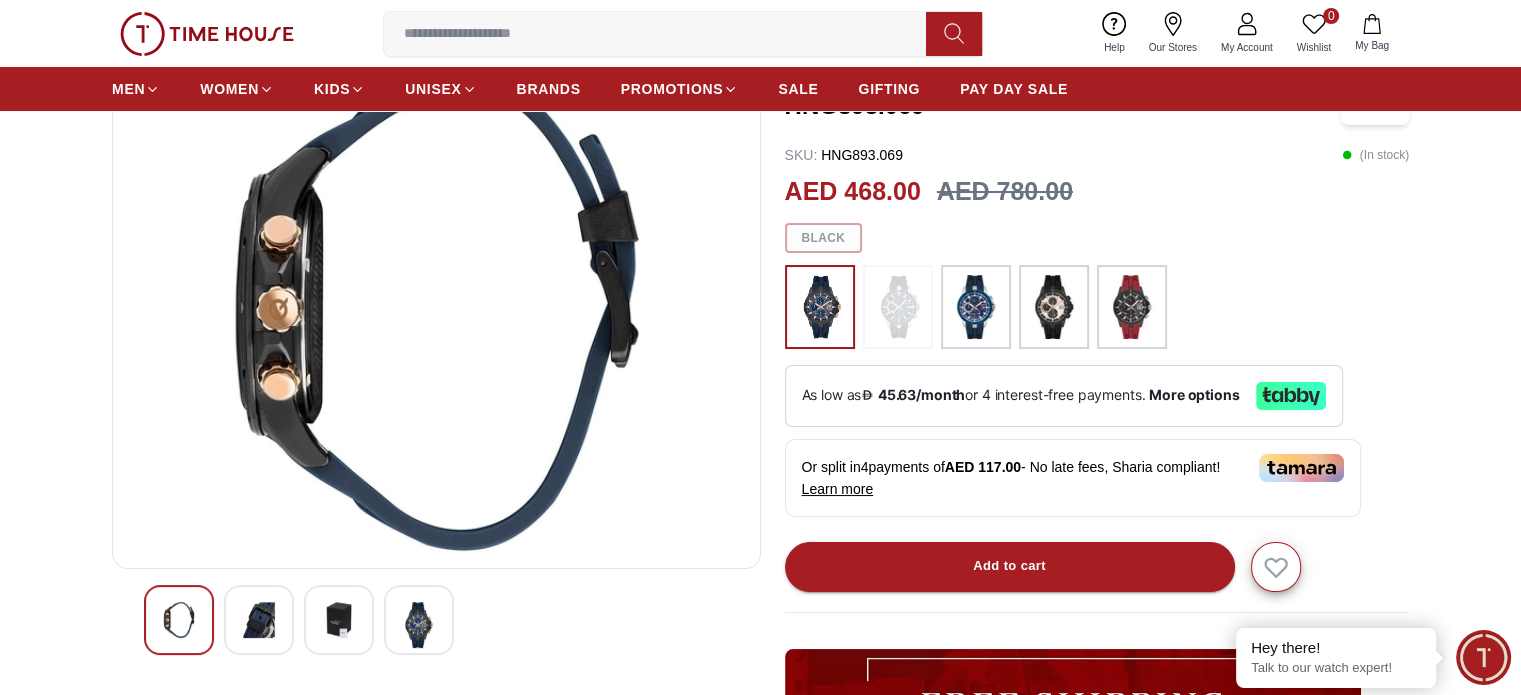 scroll, scrollTop: 200, scrollLeft: 0, axis: vertical 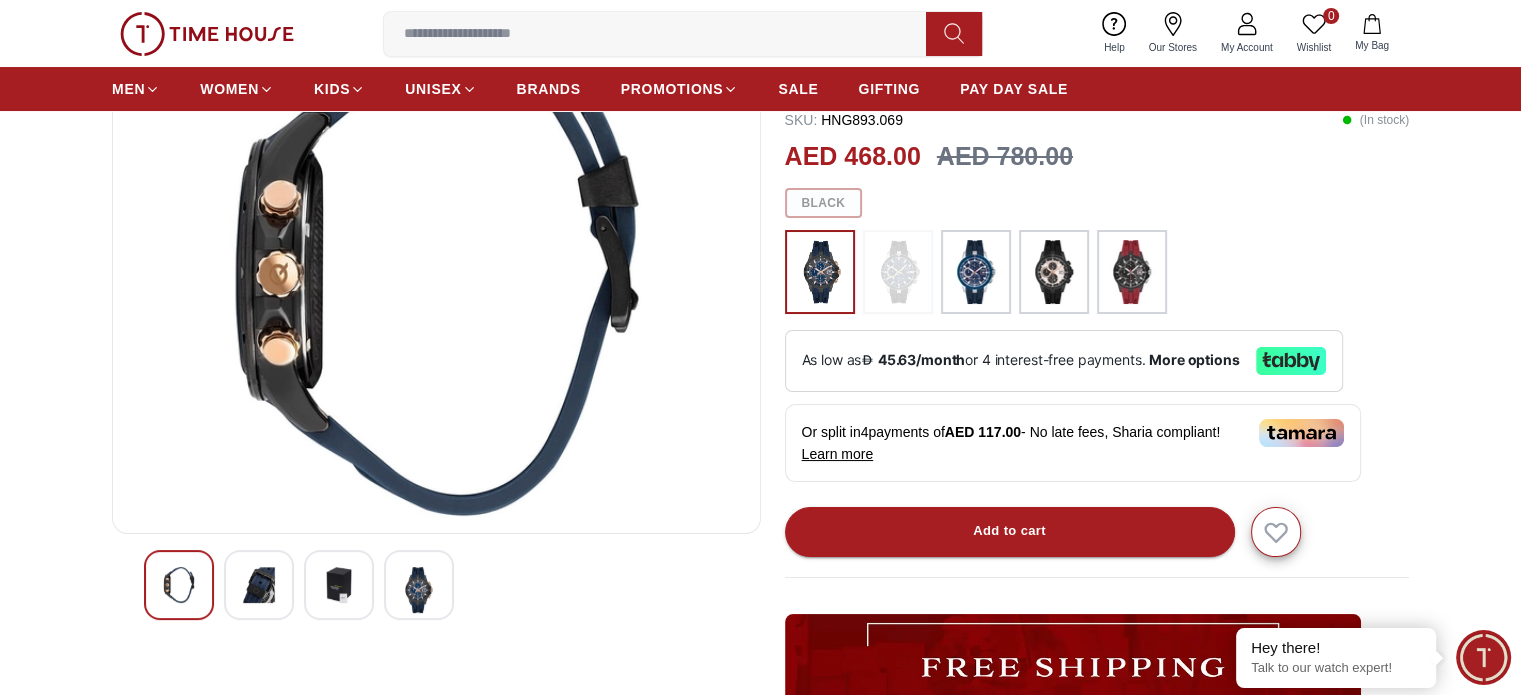 click at bounding box center (259, 585) 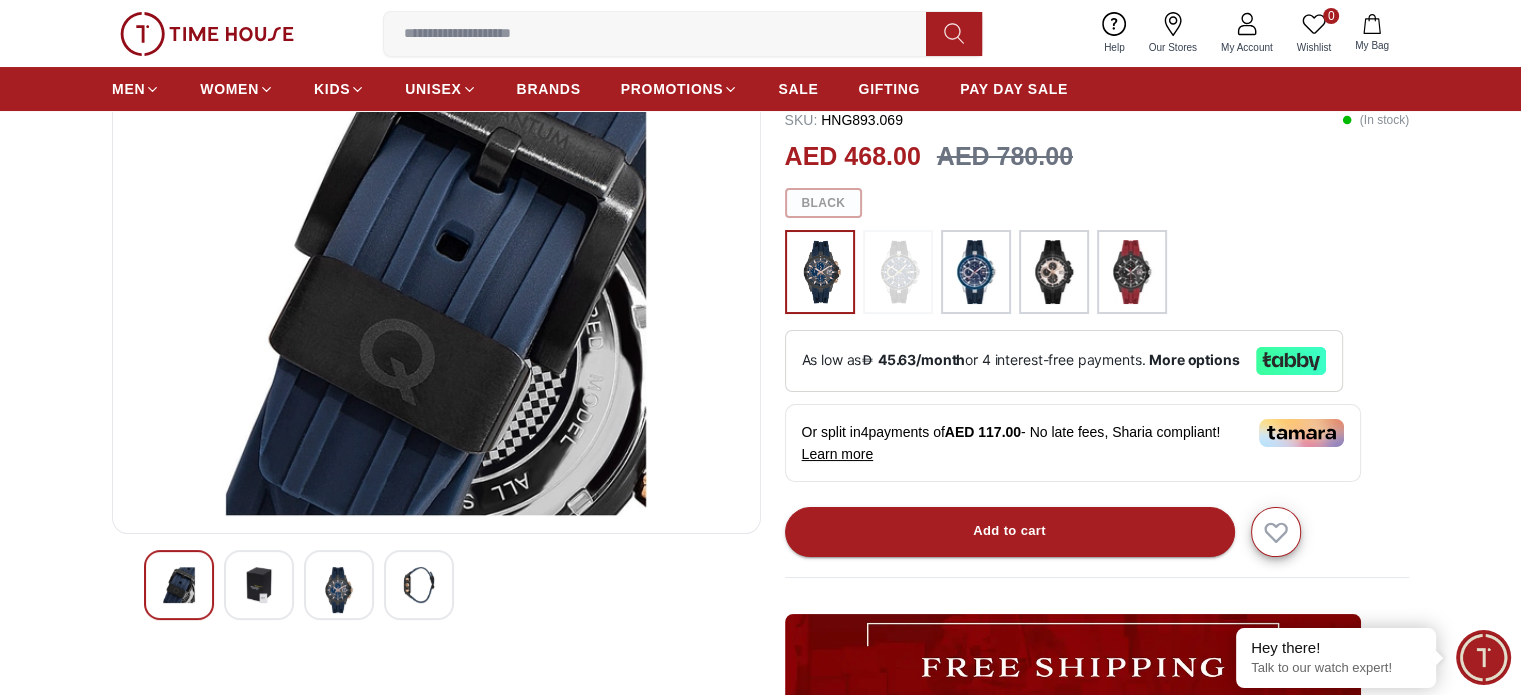 click at bounding box center [339, 590] 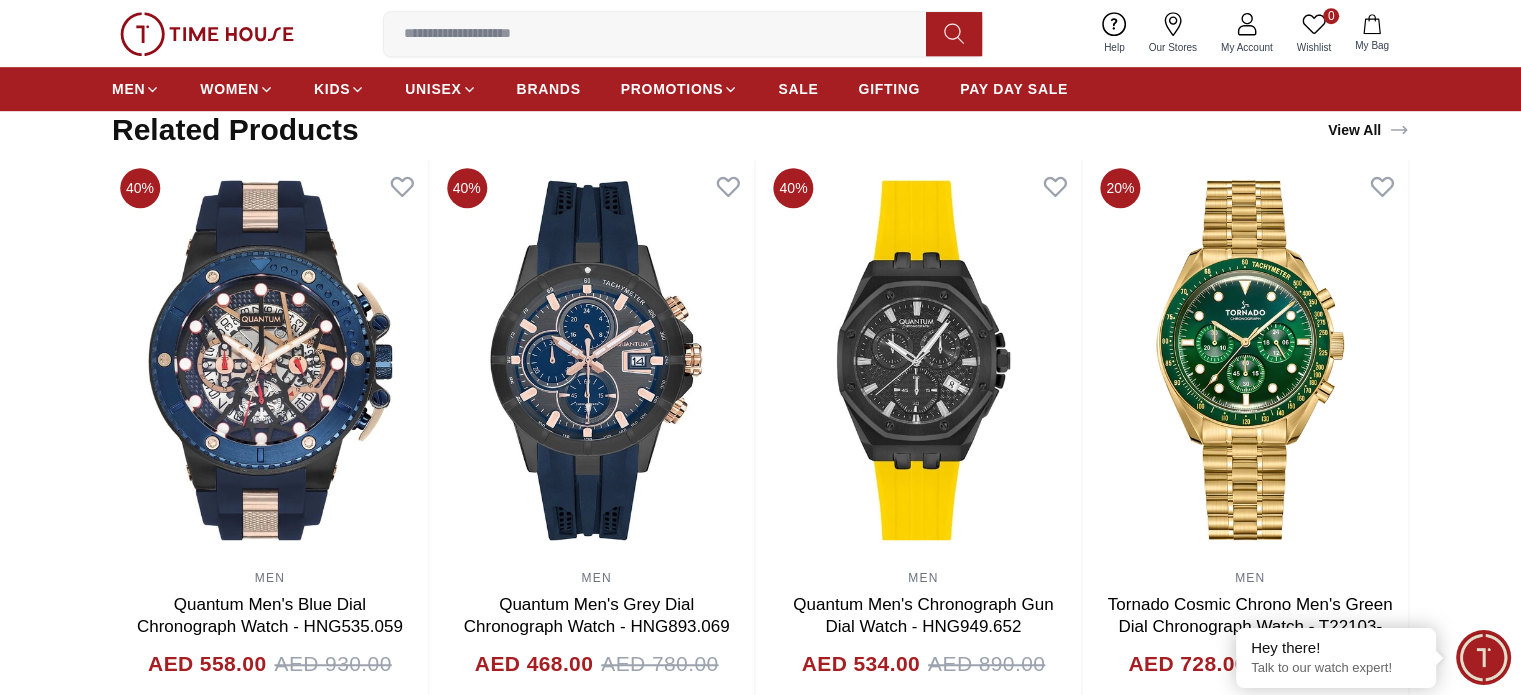 scroll, scrollTop: 1300, scrollLeft: 0, axis: vertical 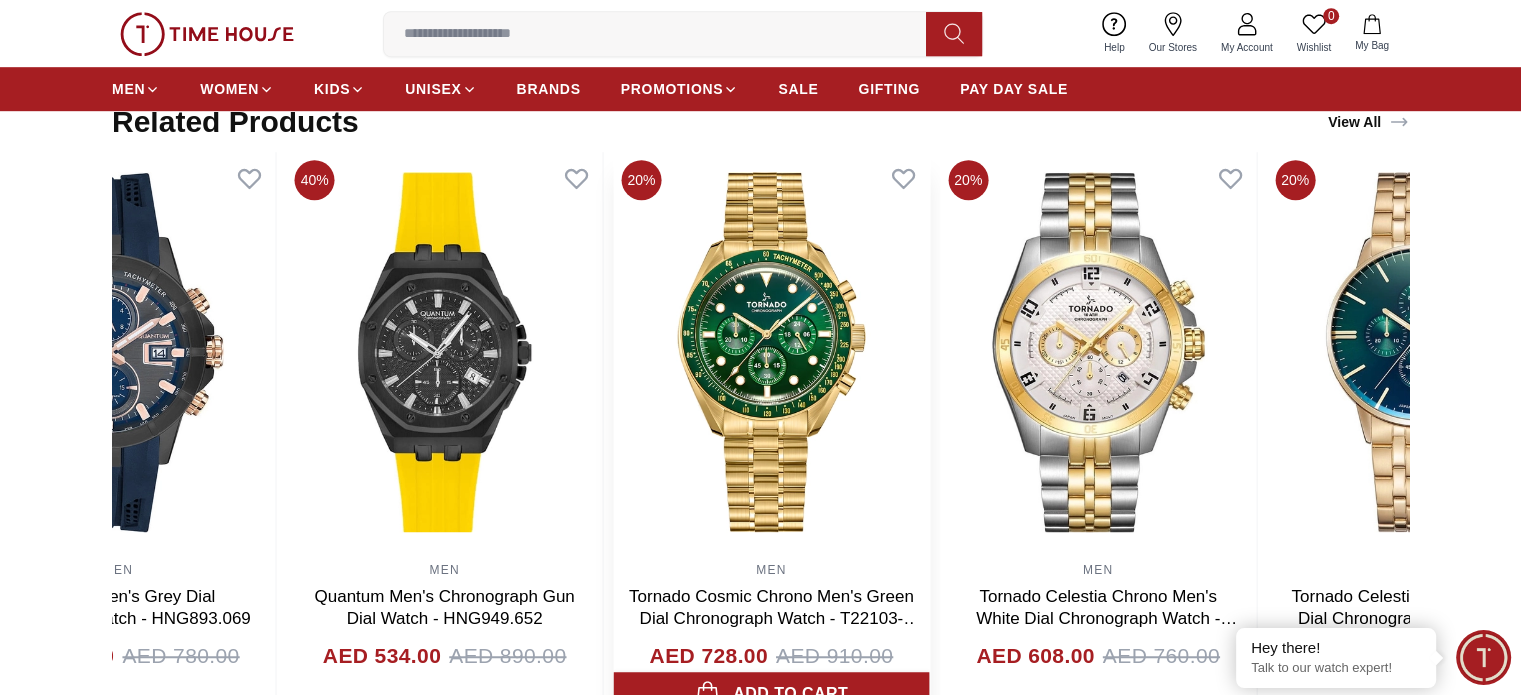 click at bounding box center [771, 352] 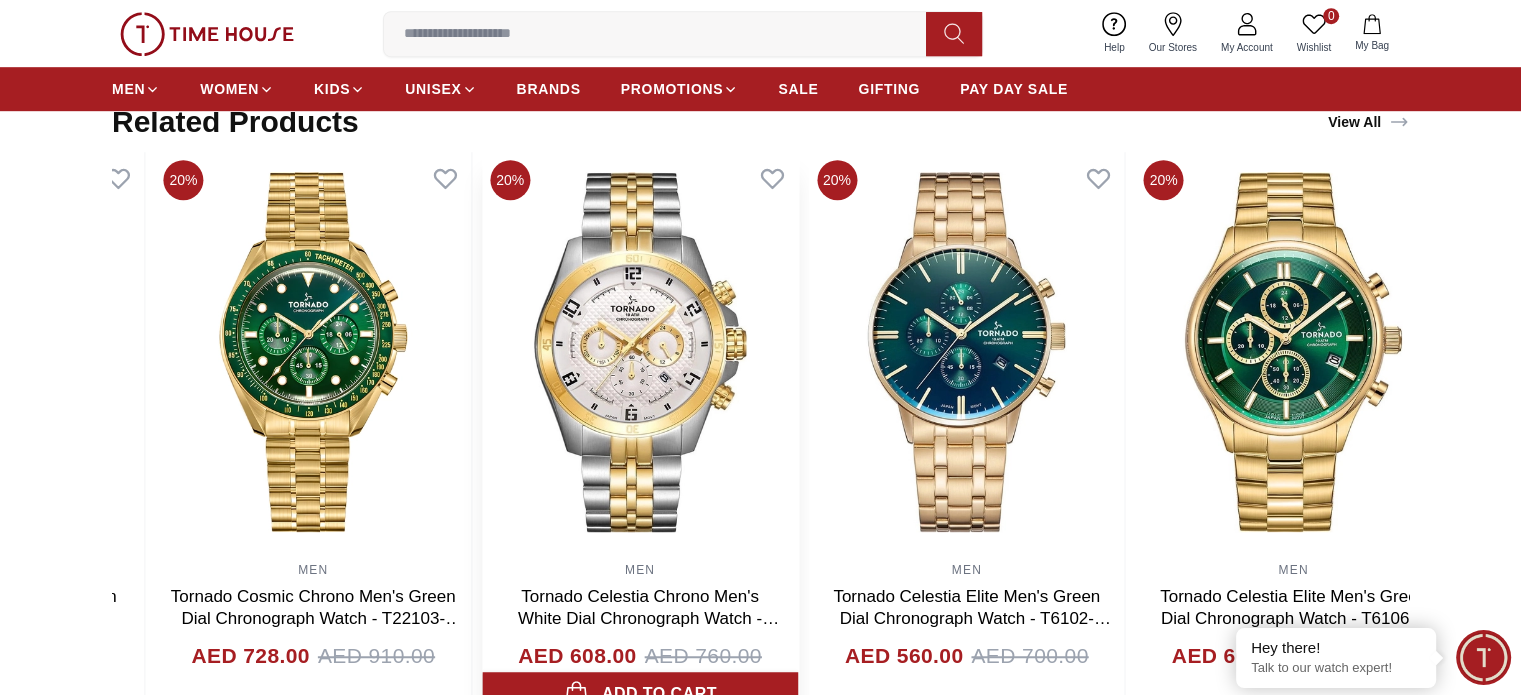 click at bounding box center (640, 352) 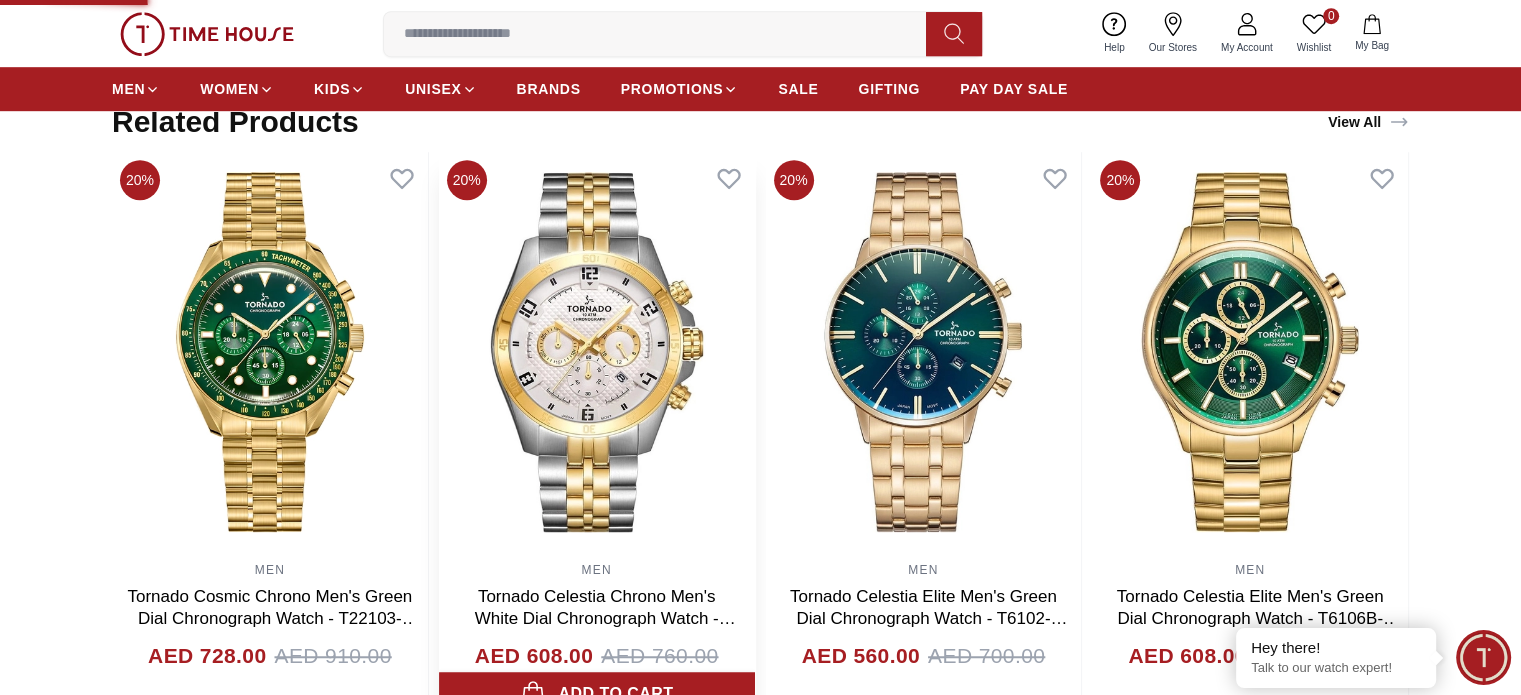scroll, scrollTop: 0, scrollLeft: 0, axis: both 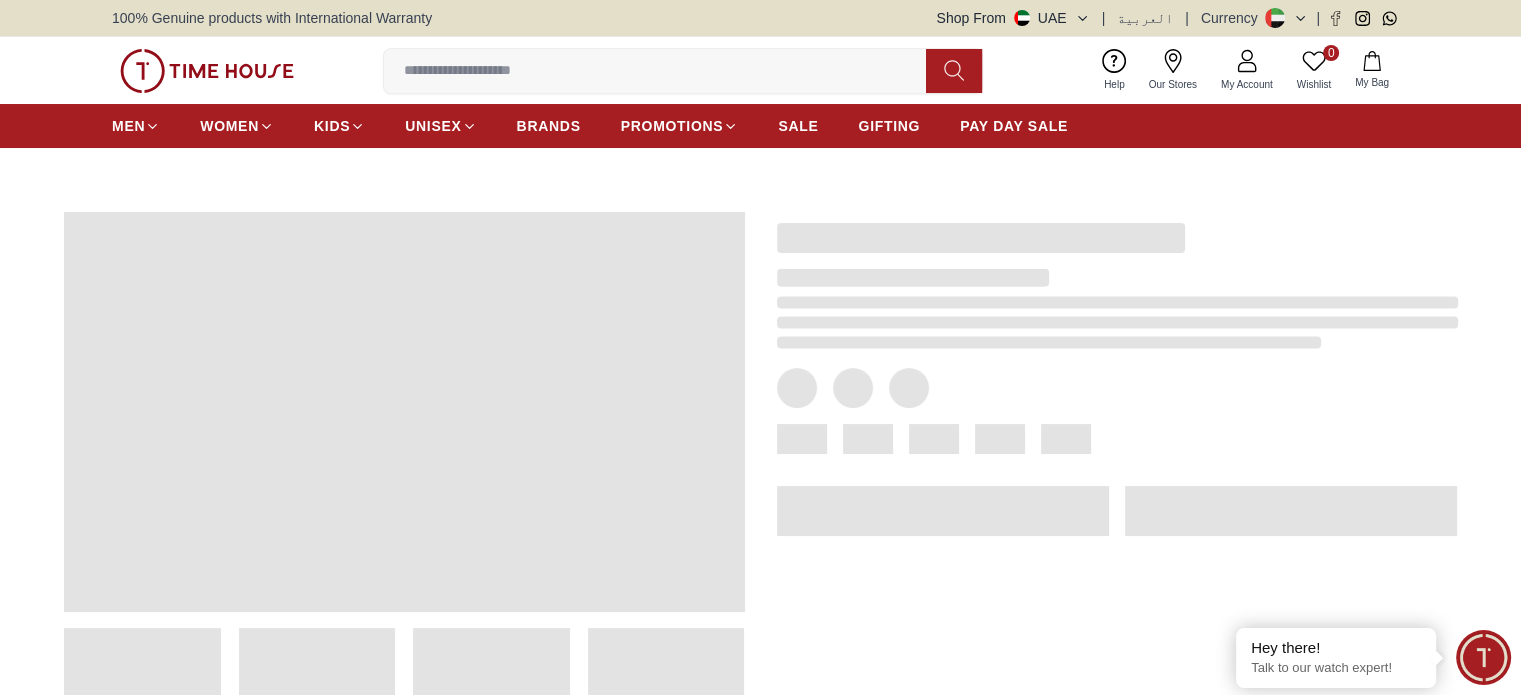 drag, startPoint x: 829, startPoint y: 399, endPoint x: 612, endPoint y: 366, distance: 219.49487 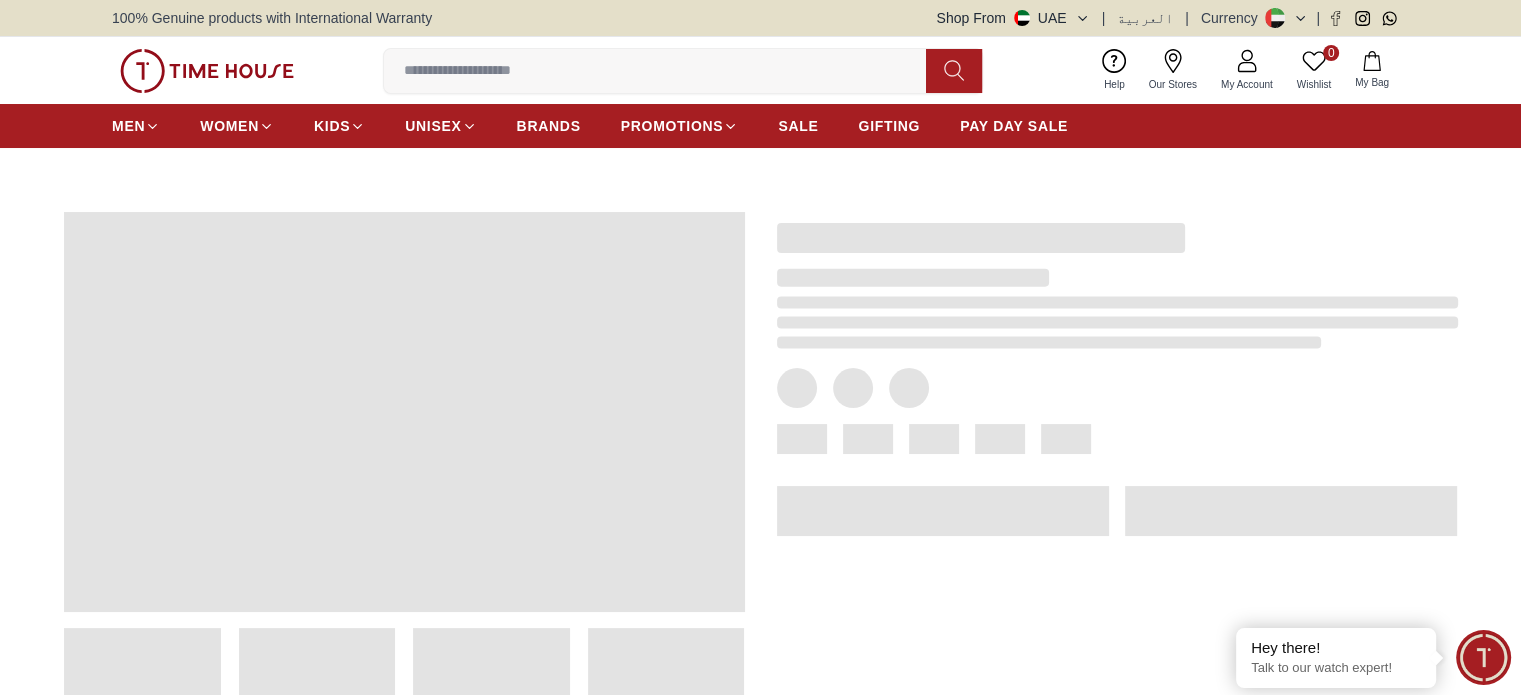 click at bounding box center [744, 647] 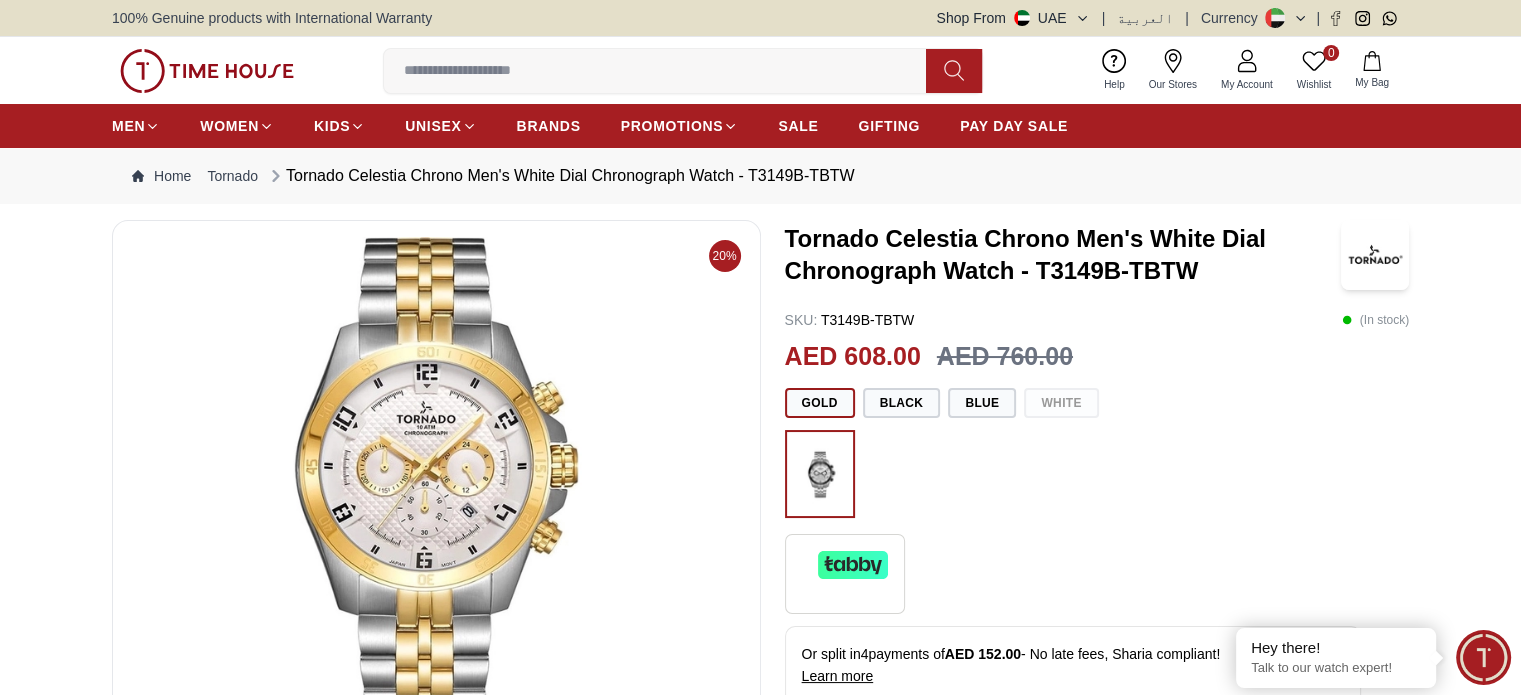 click at bounding box center (663, 71) 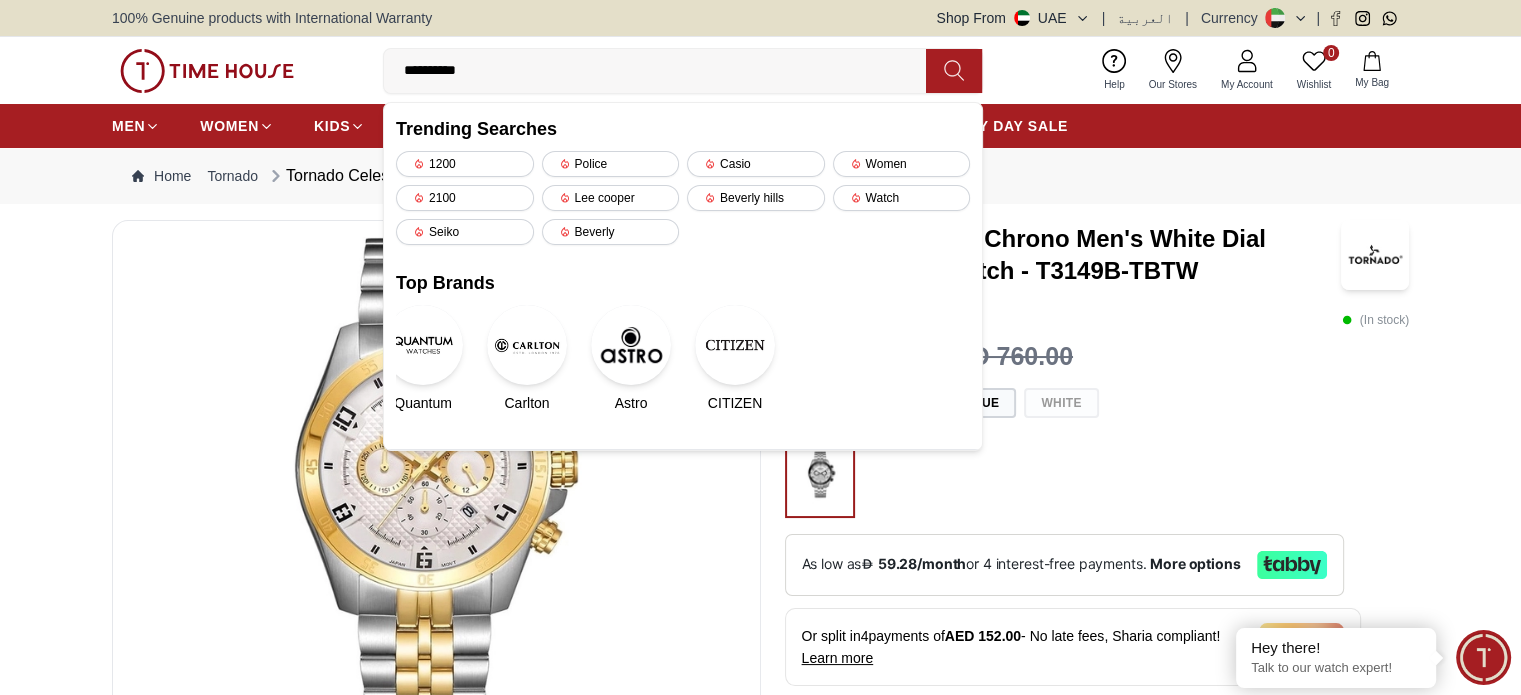 type on "**********" 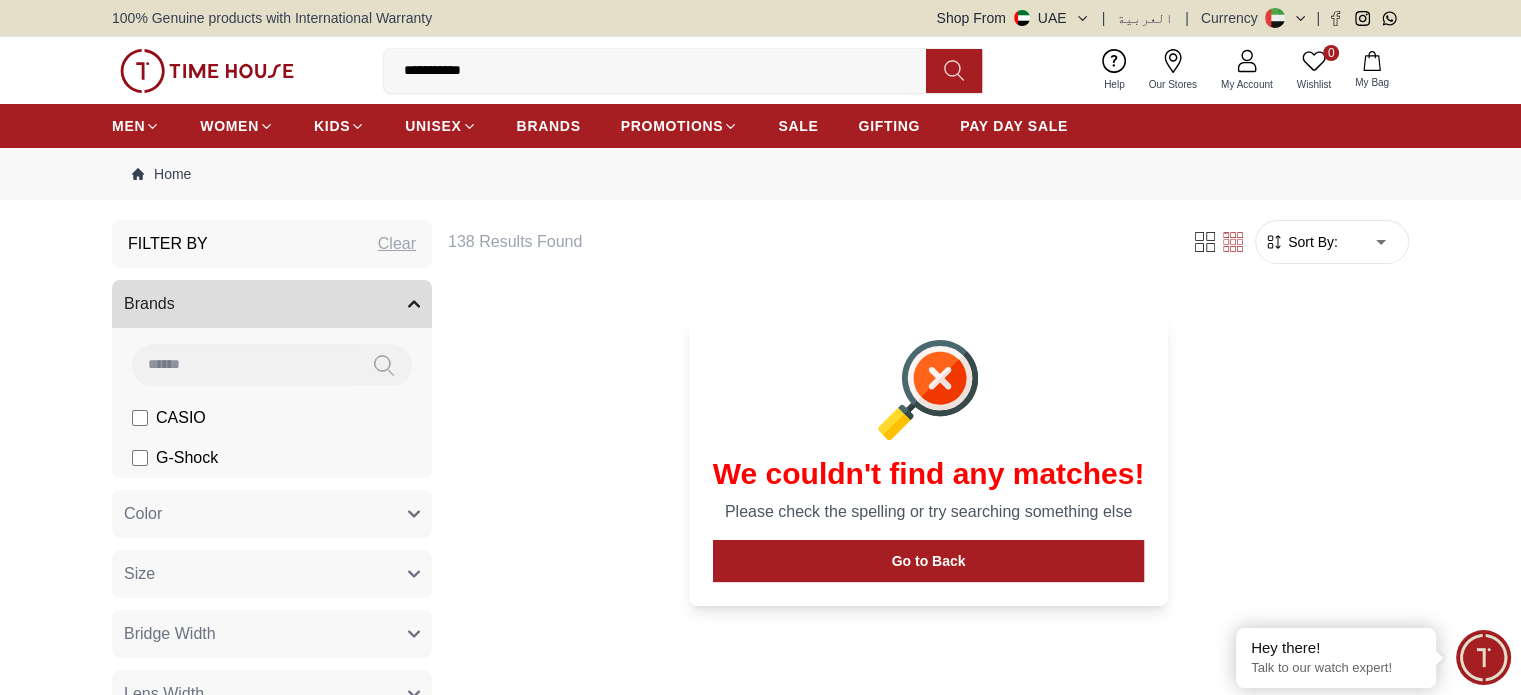 click 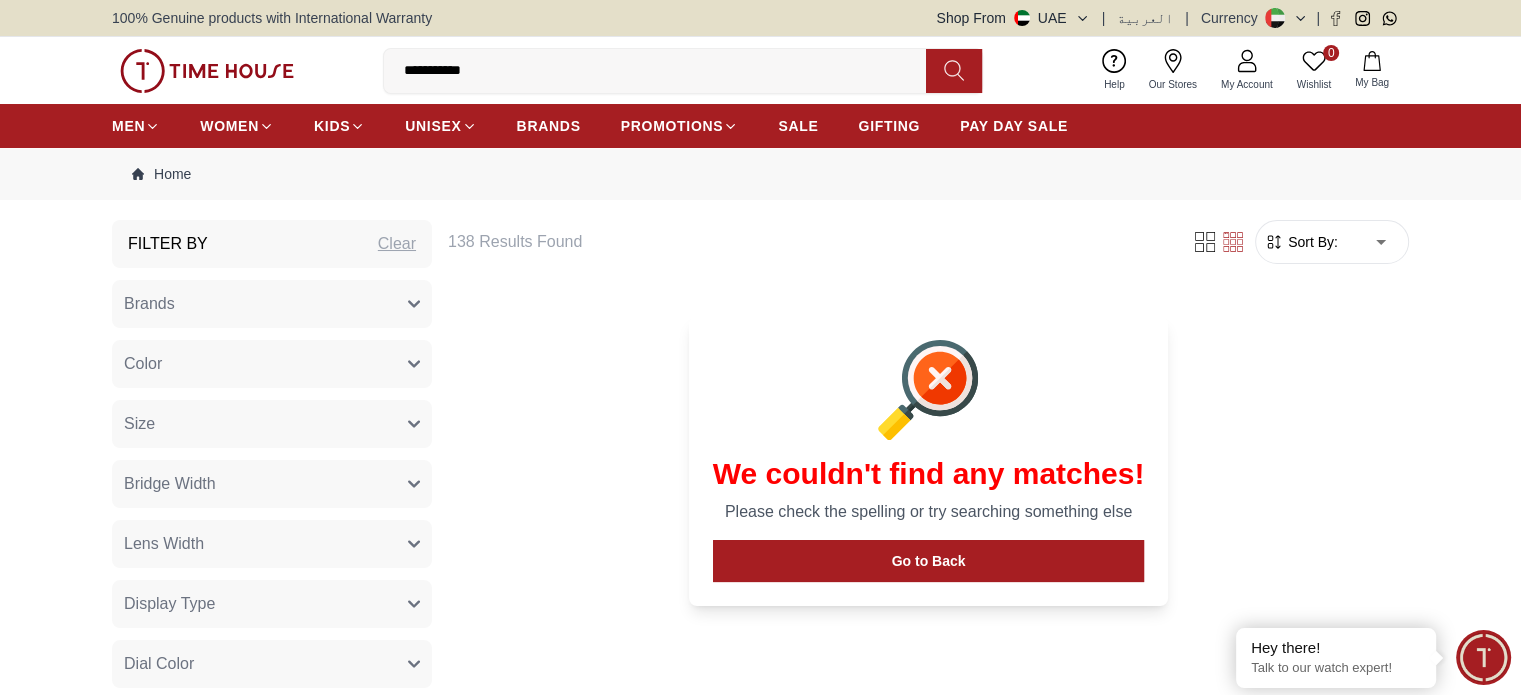click 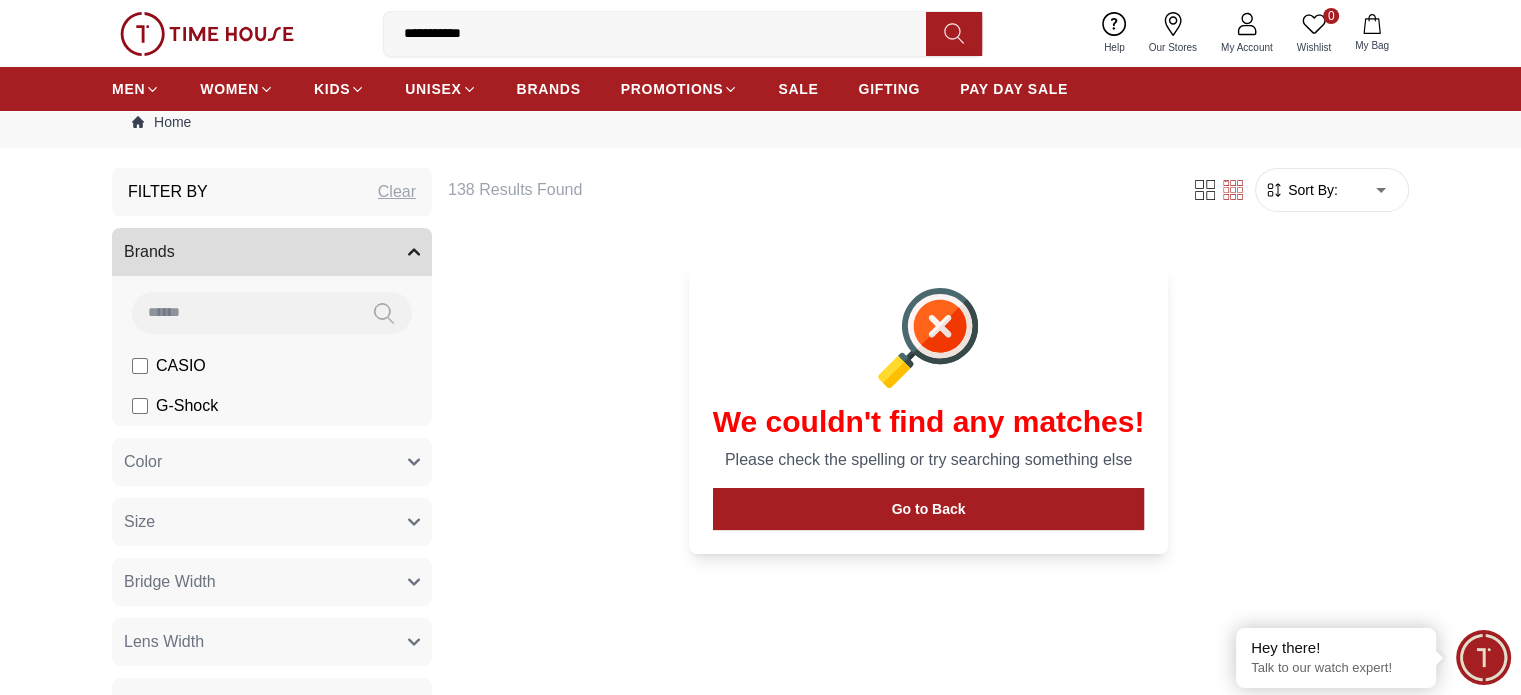 scroll, scrollTop: 100, scrollLeft: 0, axis: vertical 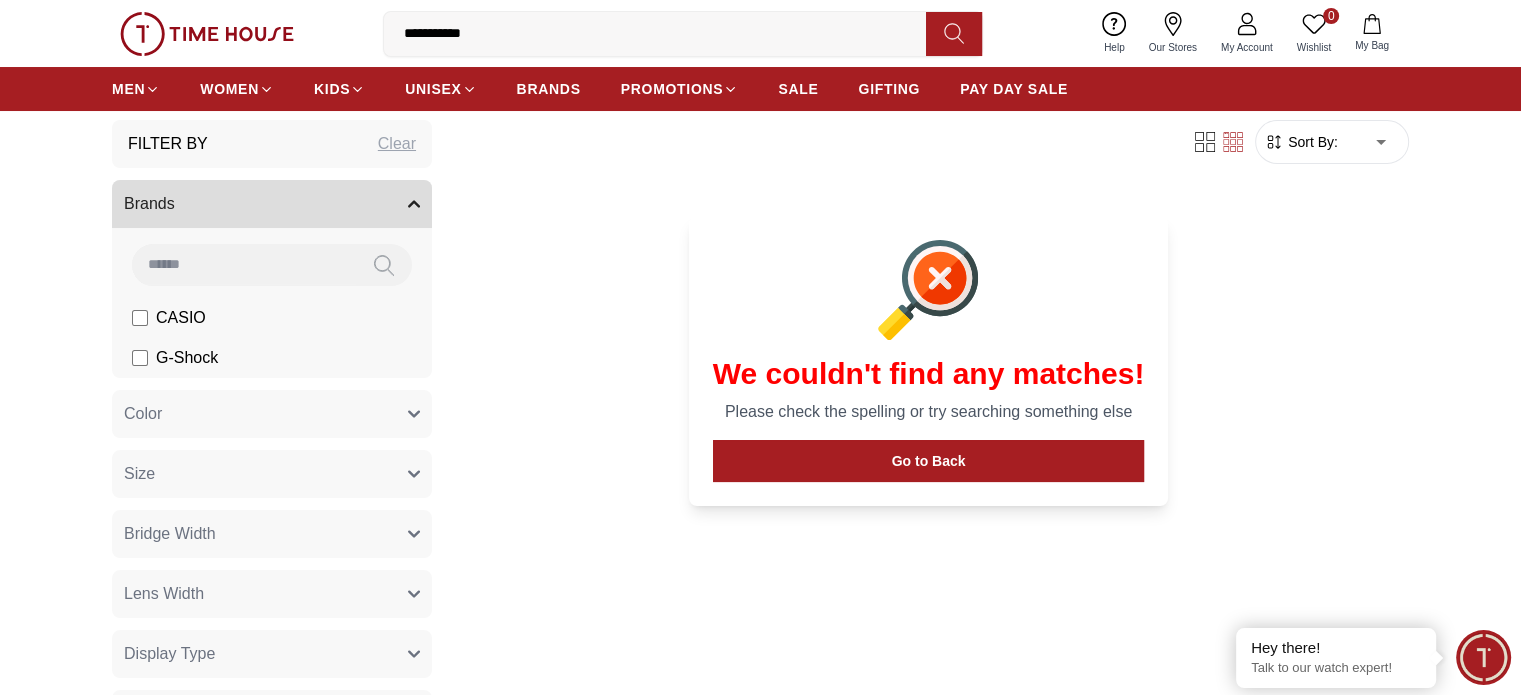 click on "**********" at bounding box center (663, 34) 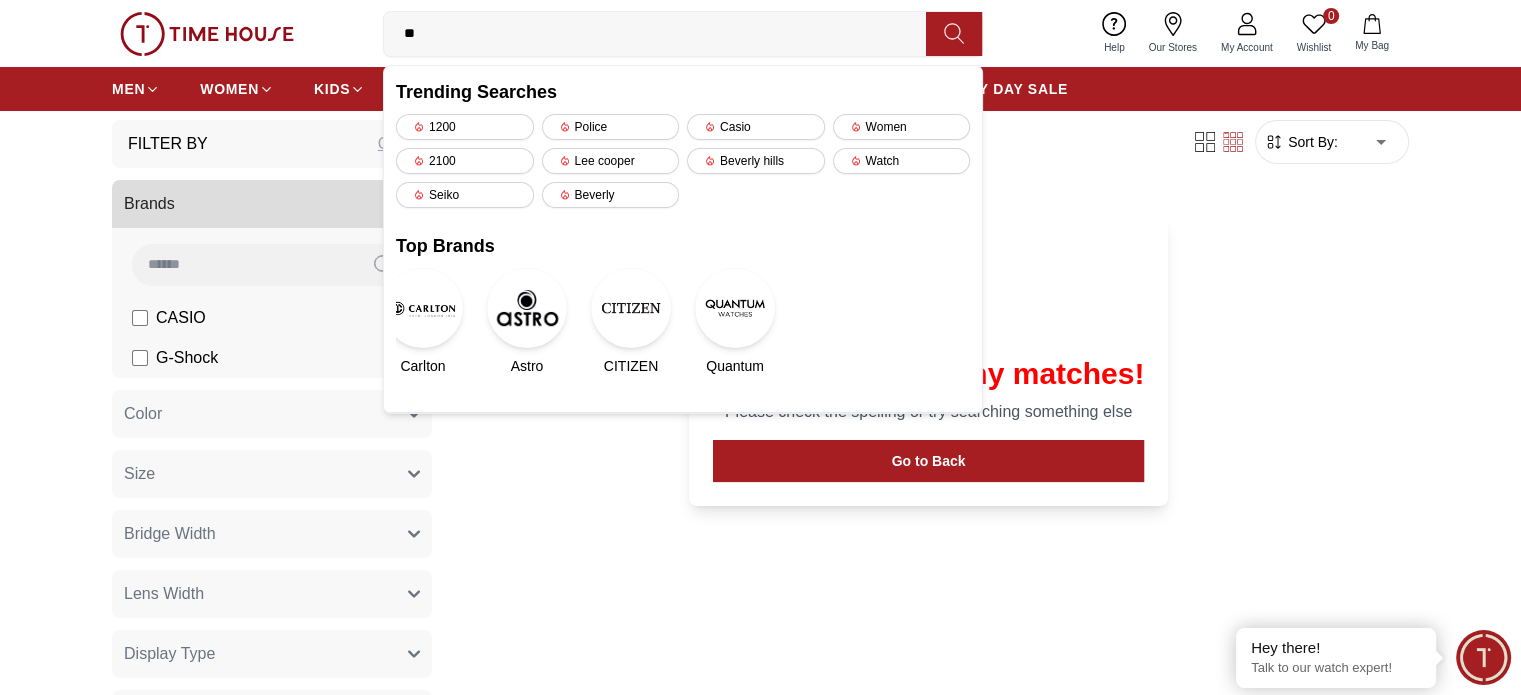 type on "*" 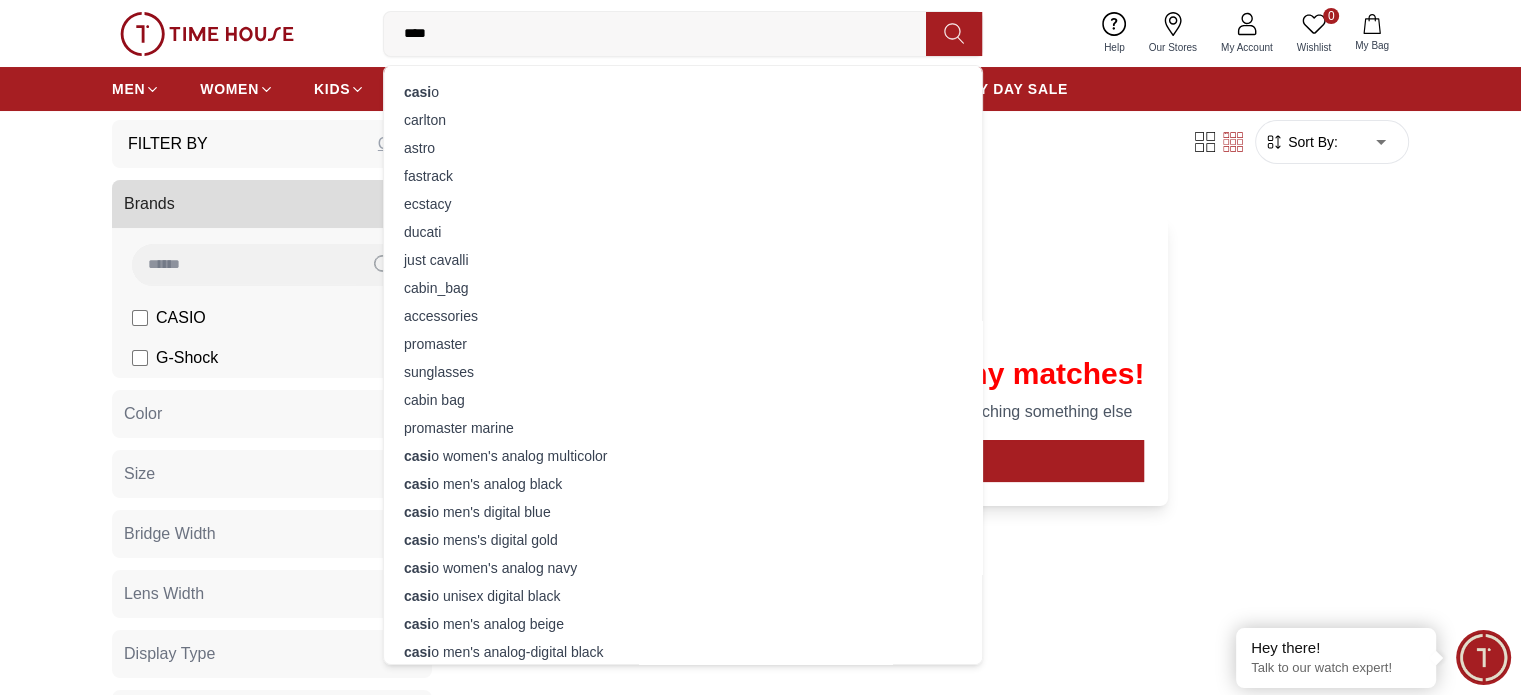 type on "*****" 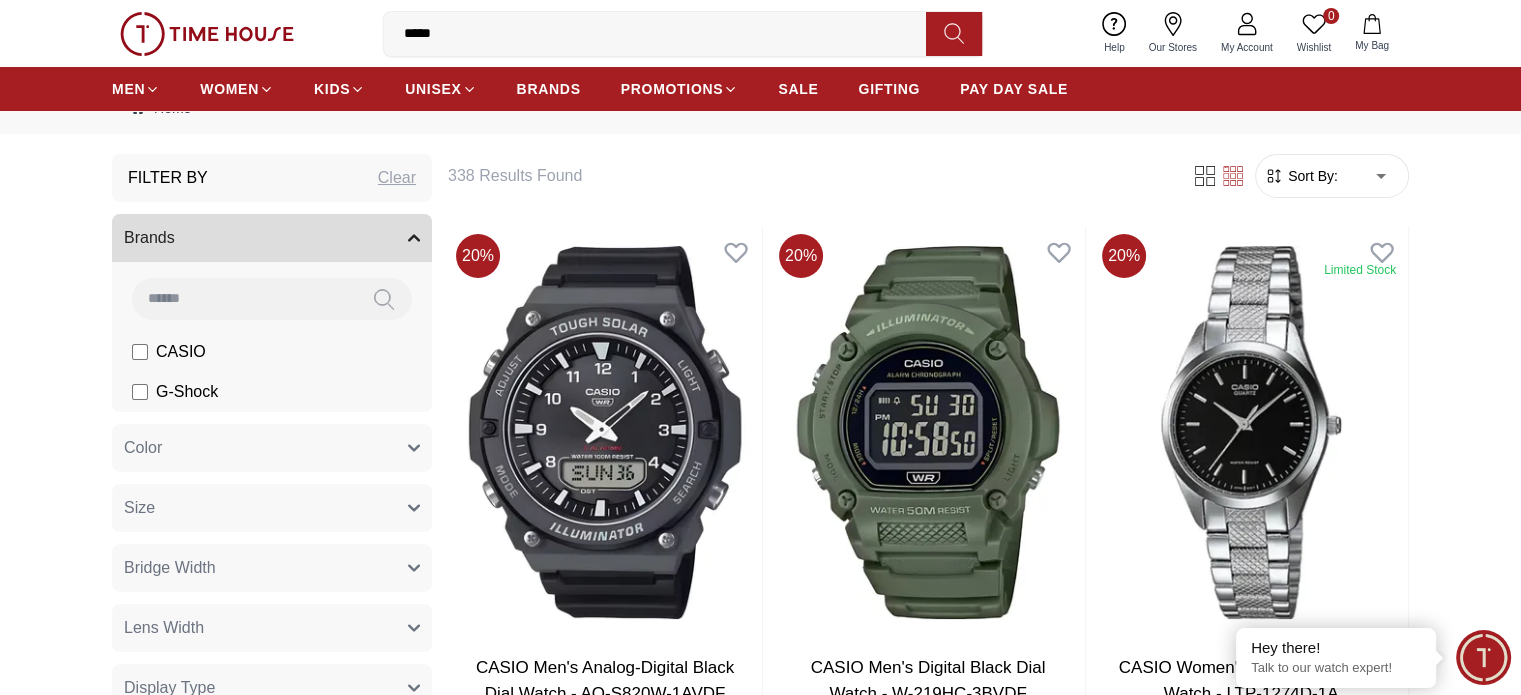 scroll, scrollTop: 0, scrollLeft: 0, axis: both 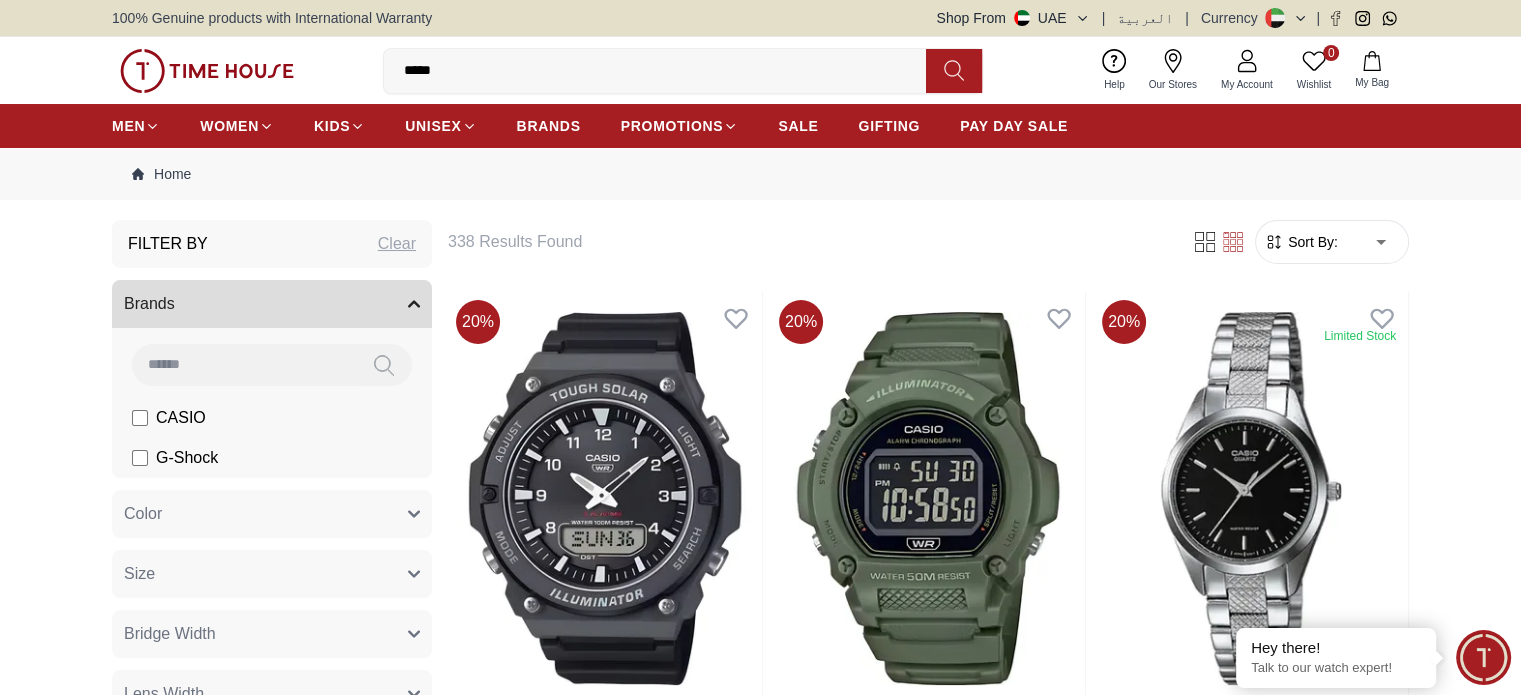 click on "Sort By: ​ ****** ​" at bounding box center [1332, 242] 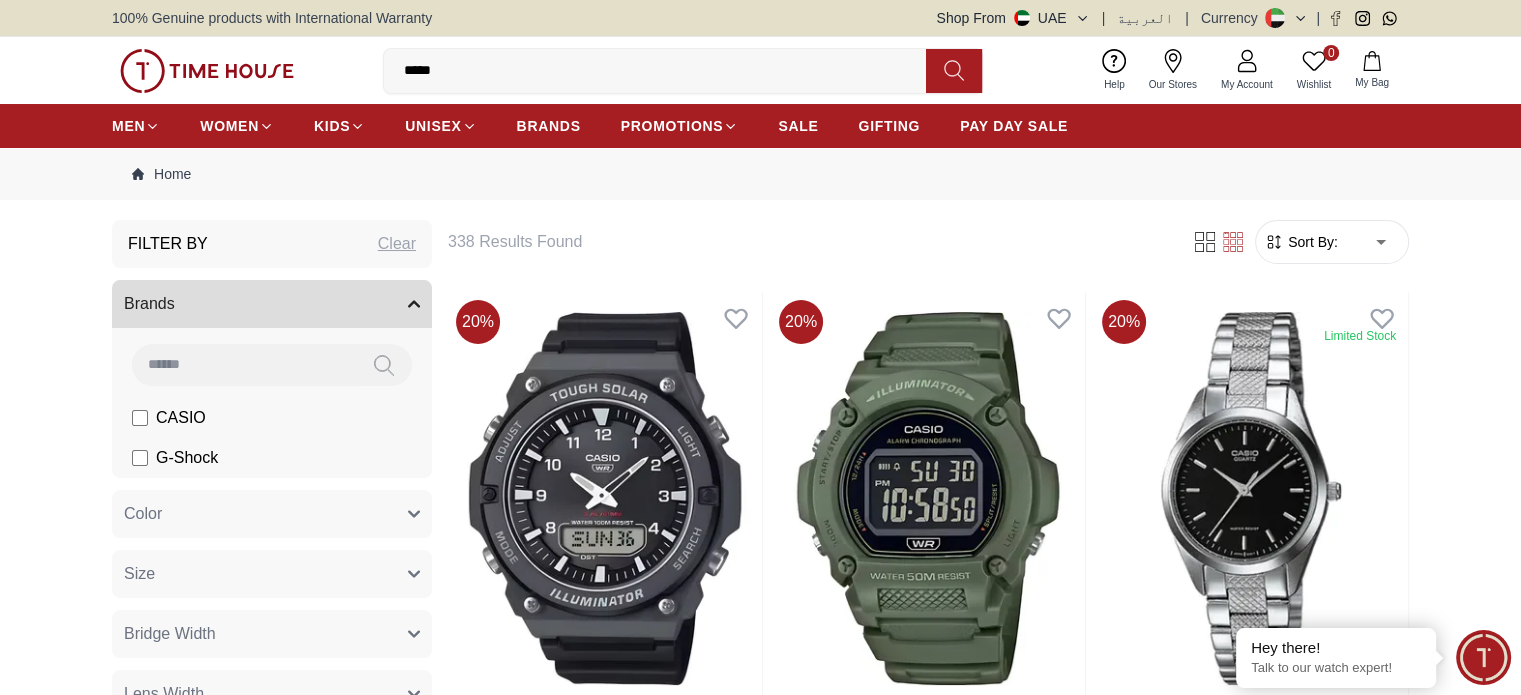 click on "100% Genuine products with International Warranty Shop From UAE | العربية |     Currency    | 0 Wishlist My Bag ***** casio cabin_bag cabin bag casio  women's analog multicolor casio  men's analog black casio  men's digital blue casio  mens's digital gold casio  women's analog navy casio  unisex digital black casio  men's analog beige casio  men's analog-digital black casio  mens's analog blue casio  women's analog sunray casio  women's analog blue casio  men's digital gold casio  men's analog gold casio  men's digital blue/grey casio  unisex analog green Trending Searches 1200 Police Casio Women 2100 Lee cooper Beverly hills Watch Seiko Beverly Top Brands Quantum Carlton Astro CITIZEN Help Our Stores My Account 0 Wishlist My Bag MEN WOMEN KIDS UNISEX BRANDS PROMOTIONS SALE GIFTING PAY DAY SALE Home    Filter By Clear Brands CASIO G-Shock Color Black Green Blue Red Dark Blue Silver Silver / Black Orange Rose Gold Grey White Mop White White / Rose Gold Silver / Silver Dark Blue / Silver Gold" at bounding box center [760, 2584] 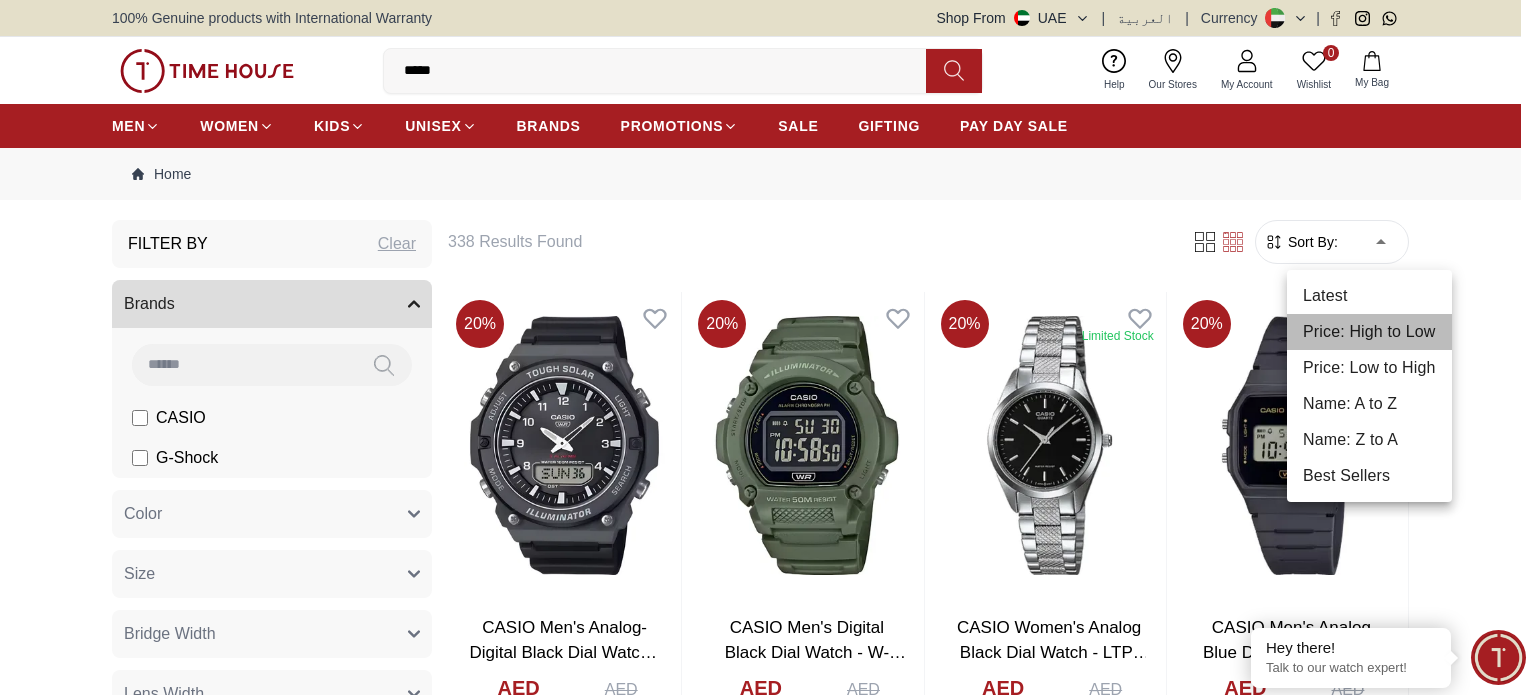 click on "Price: High to Low" at bounding box center (1369, 332) 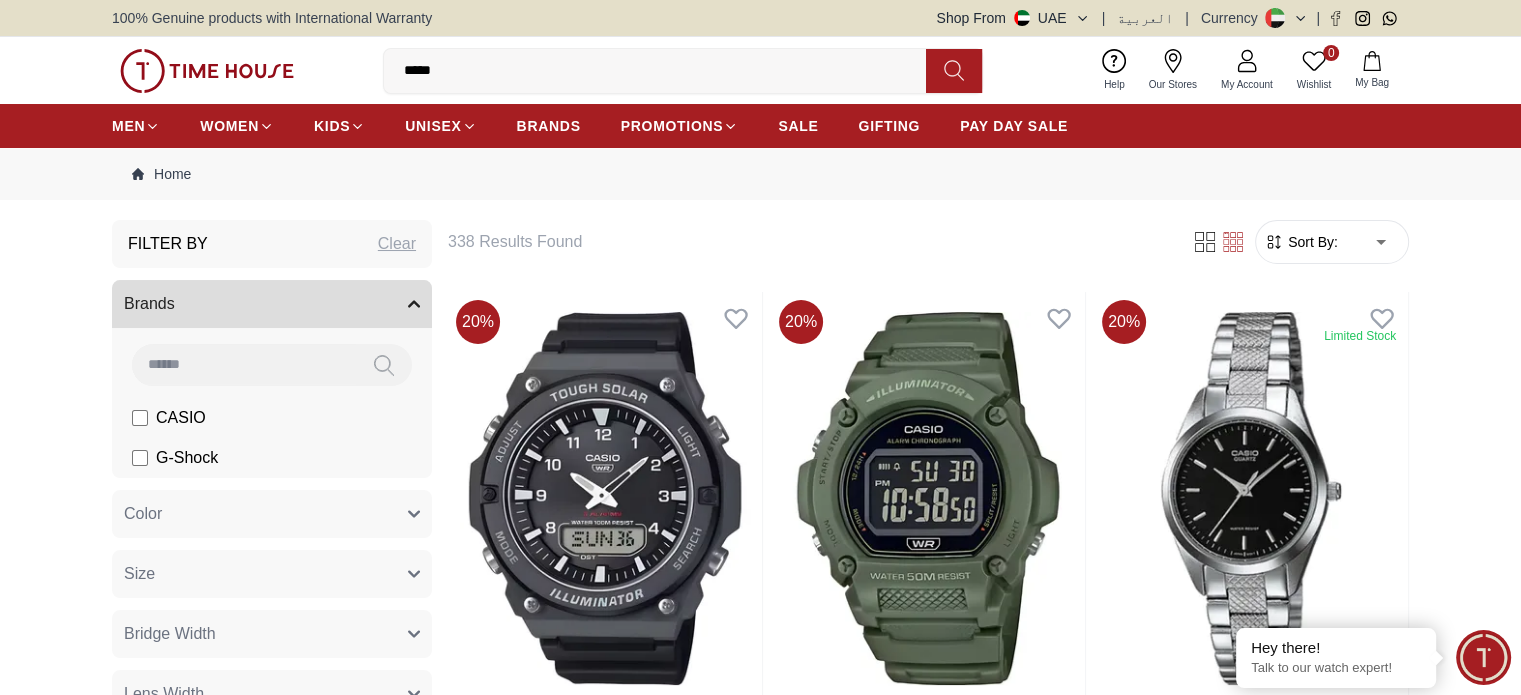 type on "*" 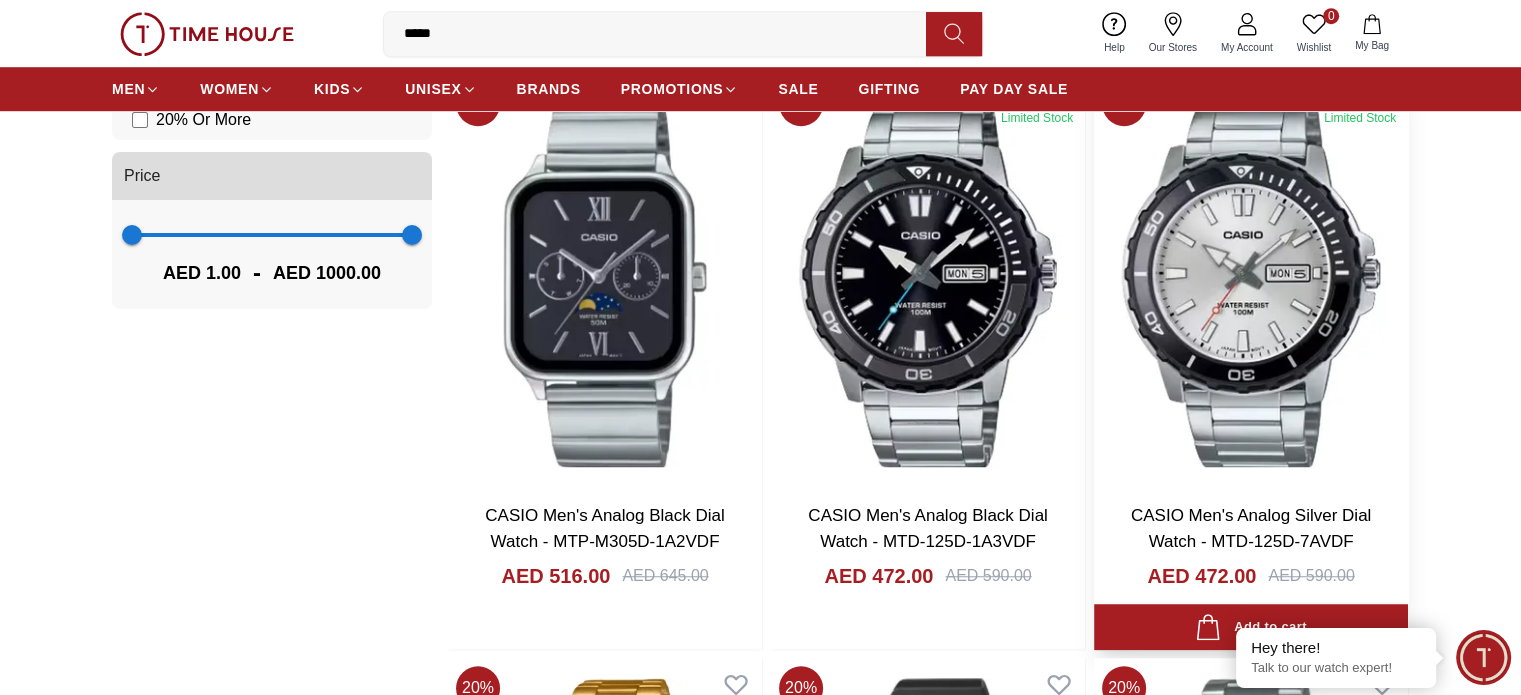 scroll, scrollTop: 1500, scrollLeft: 0, axis: vertical 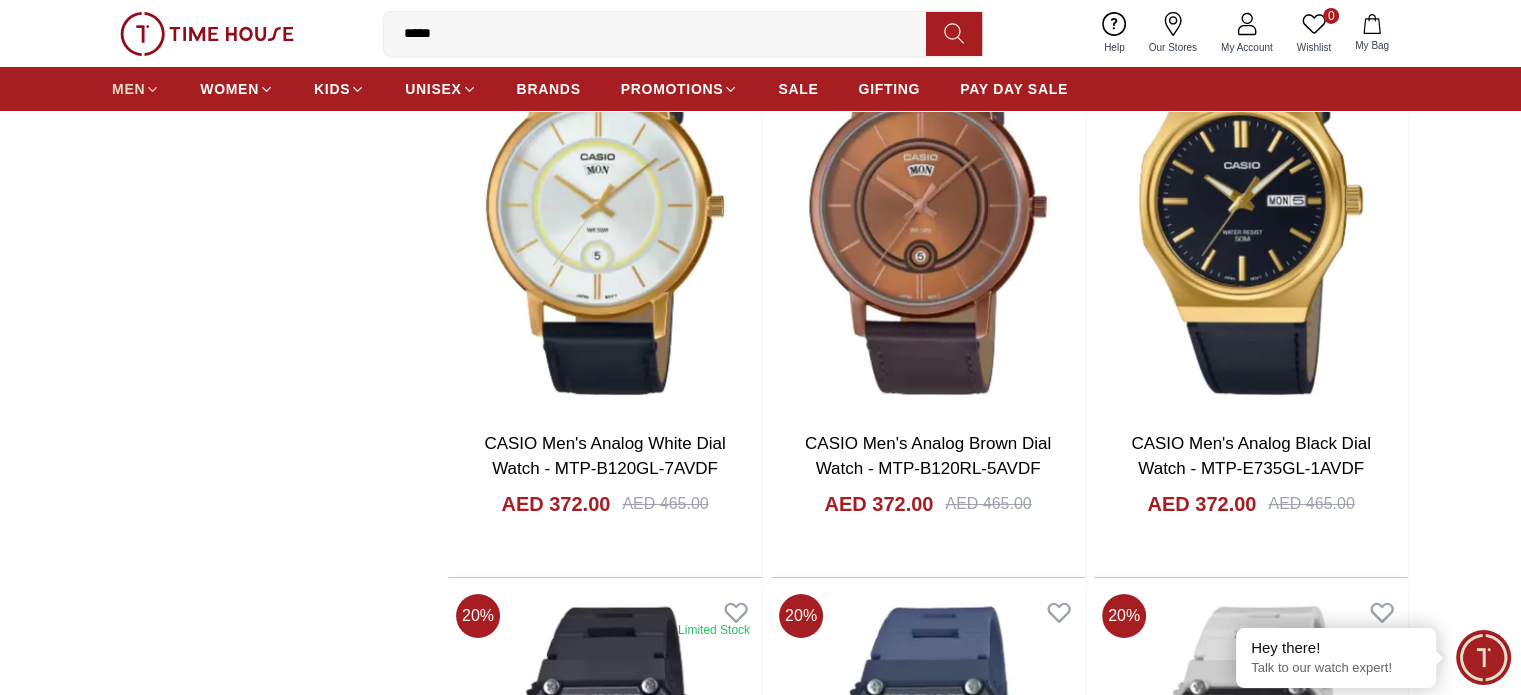click 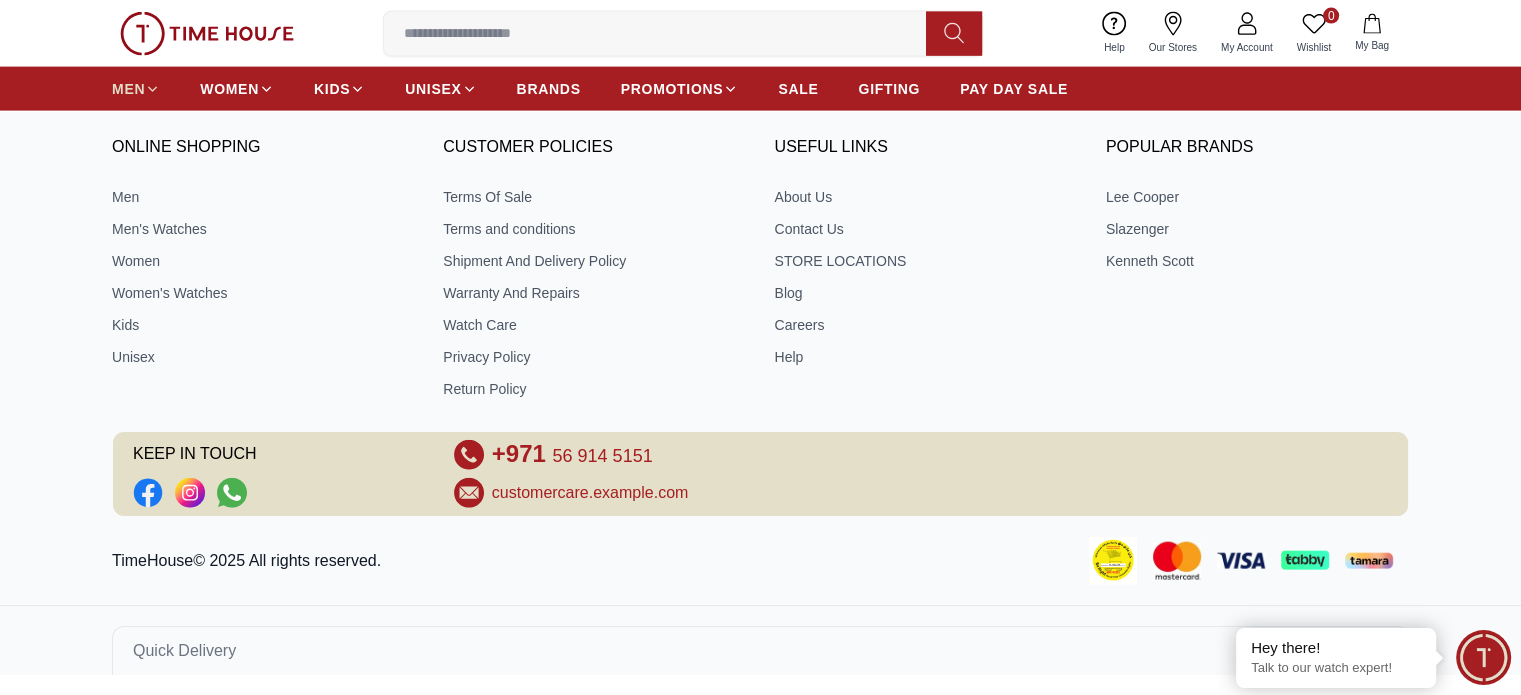 scroll, scrollTop: 0, scrollLeft: 0, axis: both 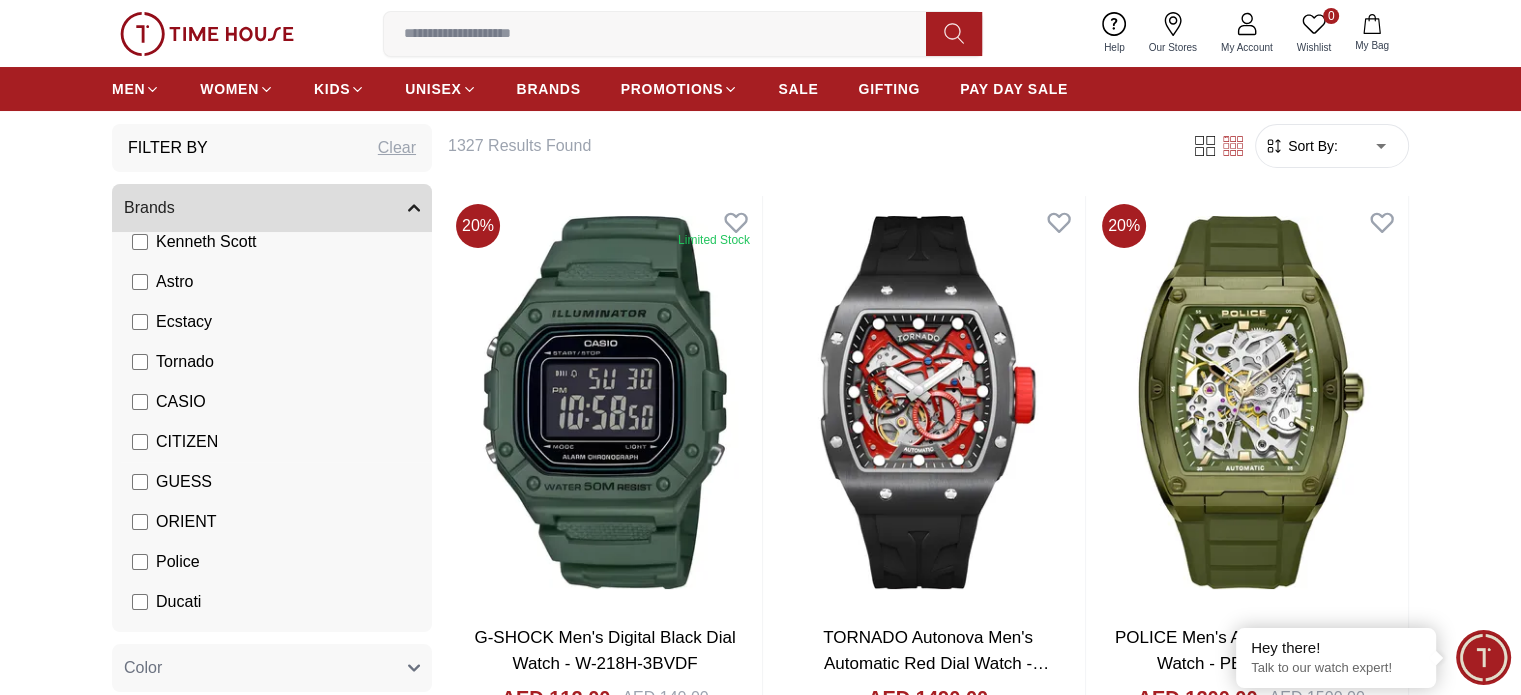 click on "CITIZEN" at bounding box center [187, 442] 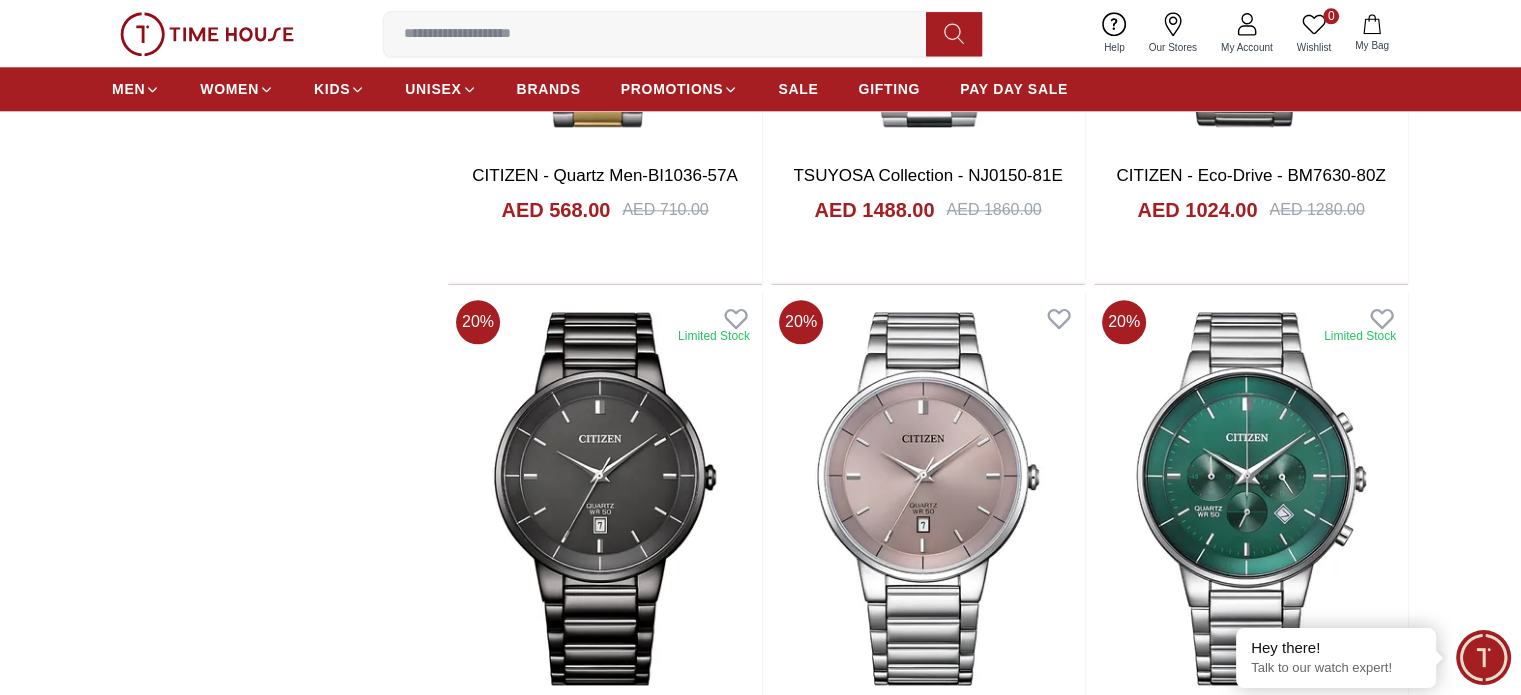 scroll, scrollTop: 2400, scrollLeft: 0, axis: vertical 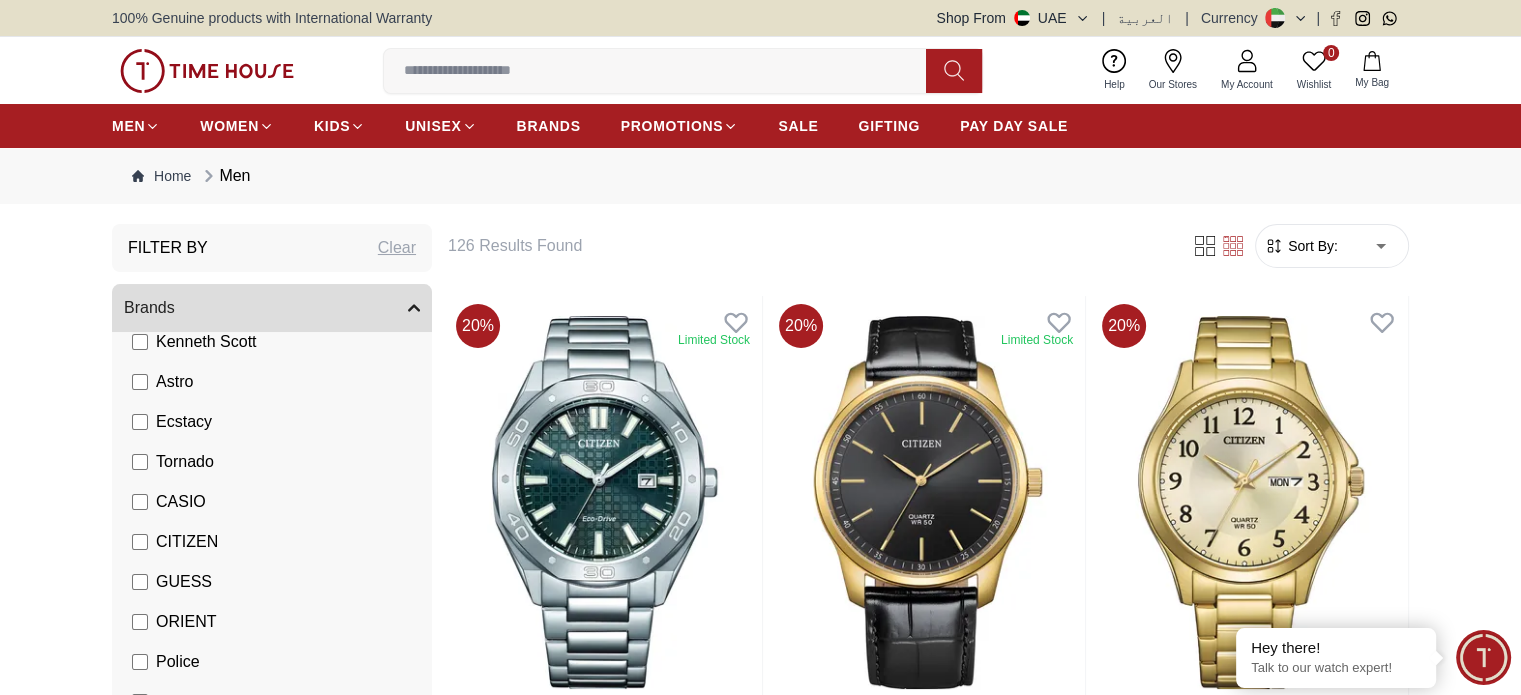 click on "Sort By:" at bounding box center (1311, 246) 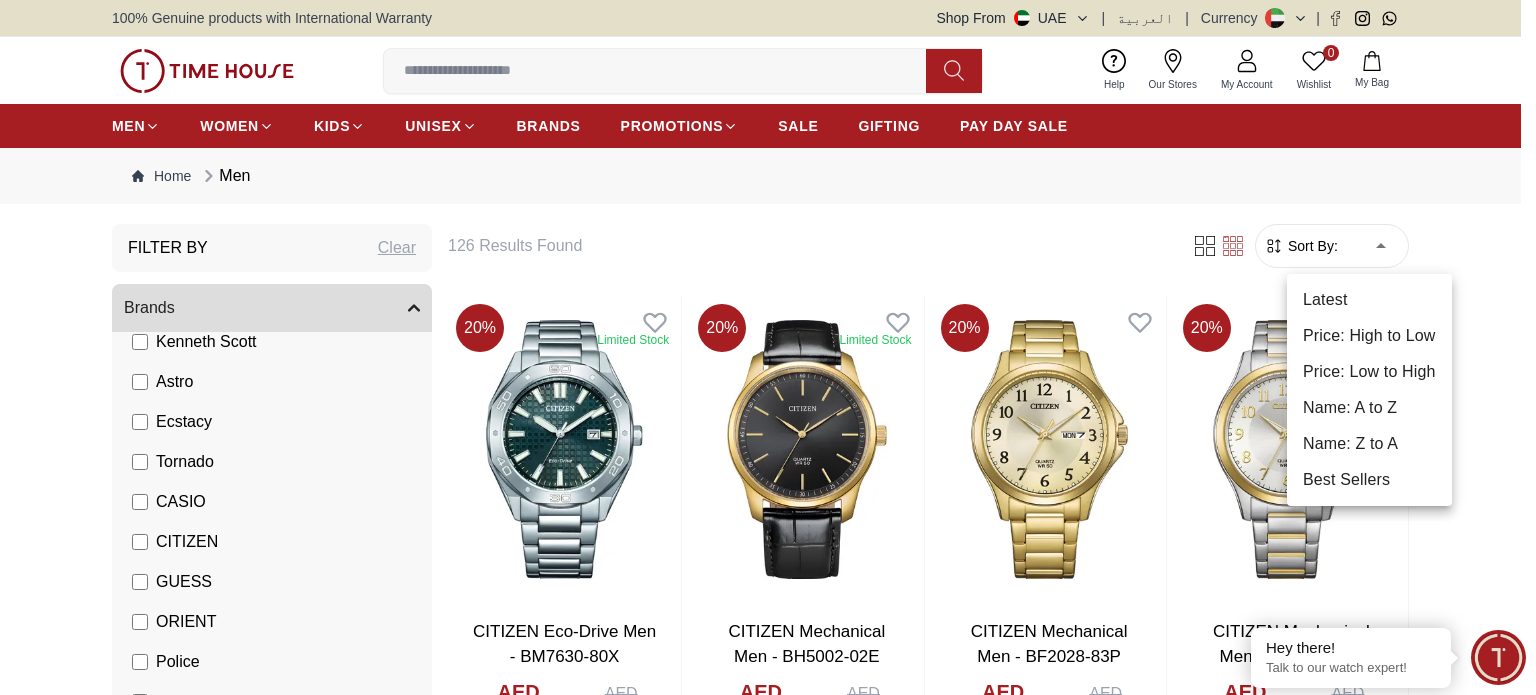 click on "100% Genuine products with International Warranty Shop From UAE | العربية |     Currency    | 0 Wishlist My Bag casio cabin_bag cabin bag casio  women's analog multicolor casio  men's analog black casio  men's digital blue casio  mens's digital gold casio  women's analog navy casio  unisex digital black casio  men's analog beige casio  men's analog-digital black casio  mens's analog blue casio  women's analog sunray casio  women's analog blue casio  men's digital gold casio  men's analog gold casio  men's digital blue/grey casio  unisex analog green Trending Searches 1200 Police Casio Women 2100 Lee cooper Beverly hills Watch Seiko Beverly Top Brands Quantum Carlton Astro CITIZEN Help Our Stores My Account 0 Wishlist My Bag MEN WOMEN KIDS UNISEX BRANDS PROMOTIONS SALE GIFTING PAY DAY SALE Home Men    Filter By Clear Brands Quantum Lee Cooper Slazenger Kenneth Scott Astro Ecstacy Tornado CASIO CITIZEN GUESS ORIENT Police Ducati CERRUTI 1881 G-Shock Lee Cooper Accessories Tsar Bomba Irus Idee" at bounding box center (768, 4324) 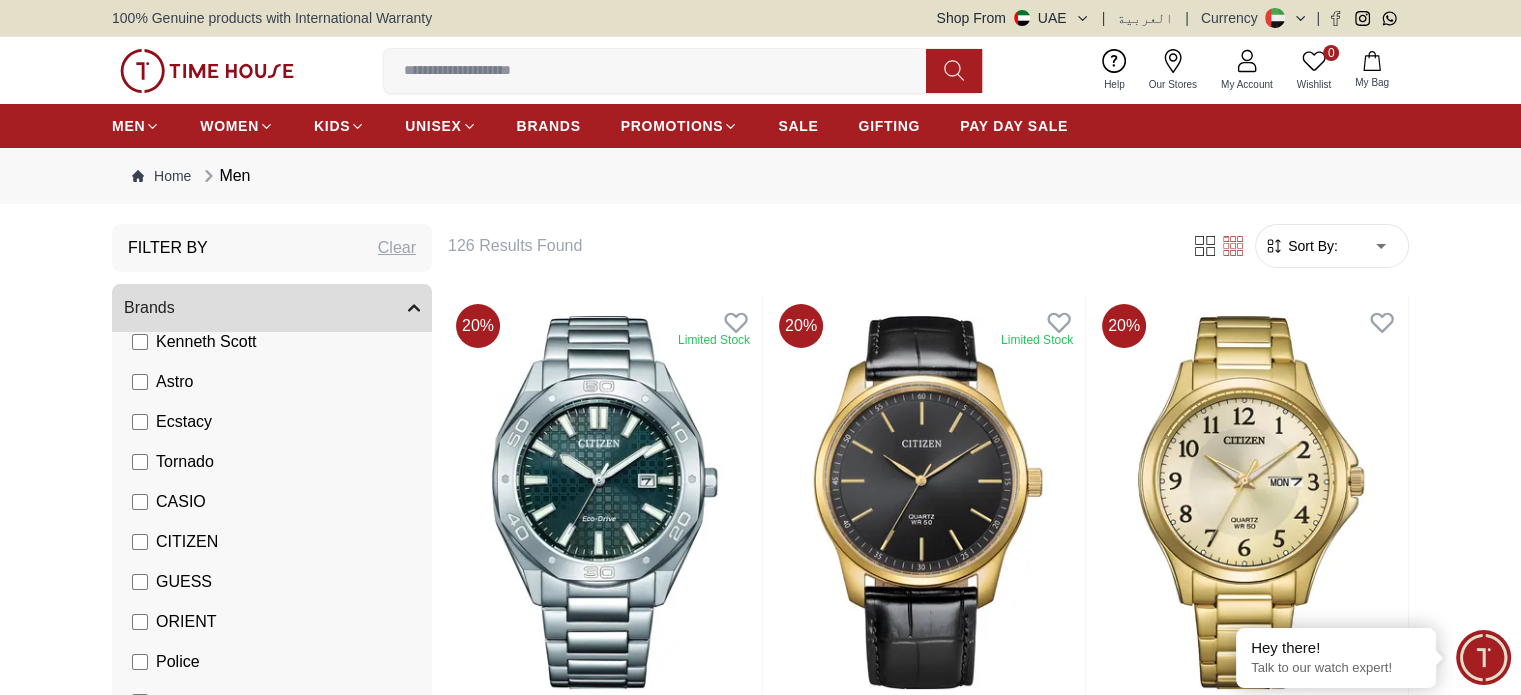 type on "*" 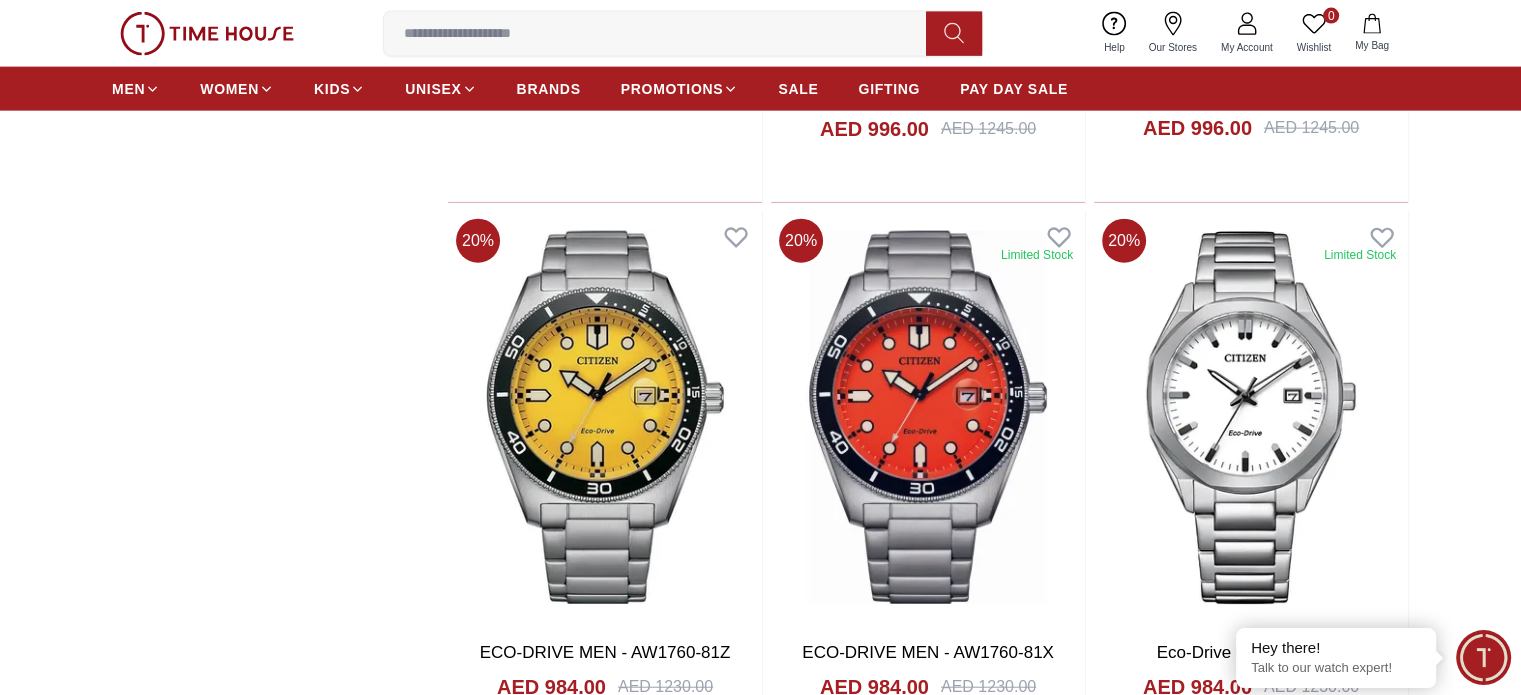 scroll, scrollTop: 4800, scrollLeft: 0, axis: vertical 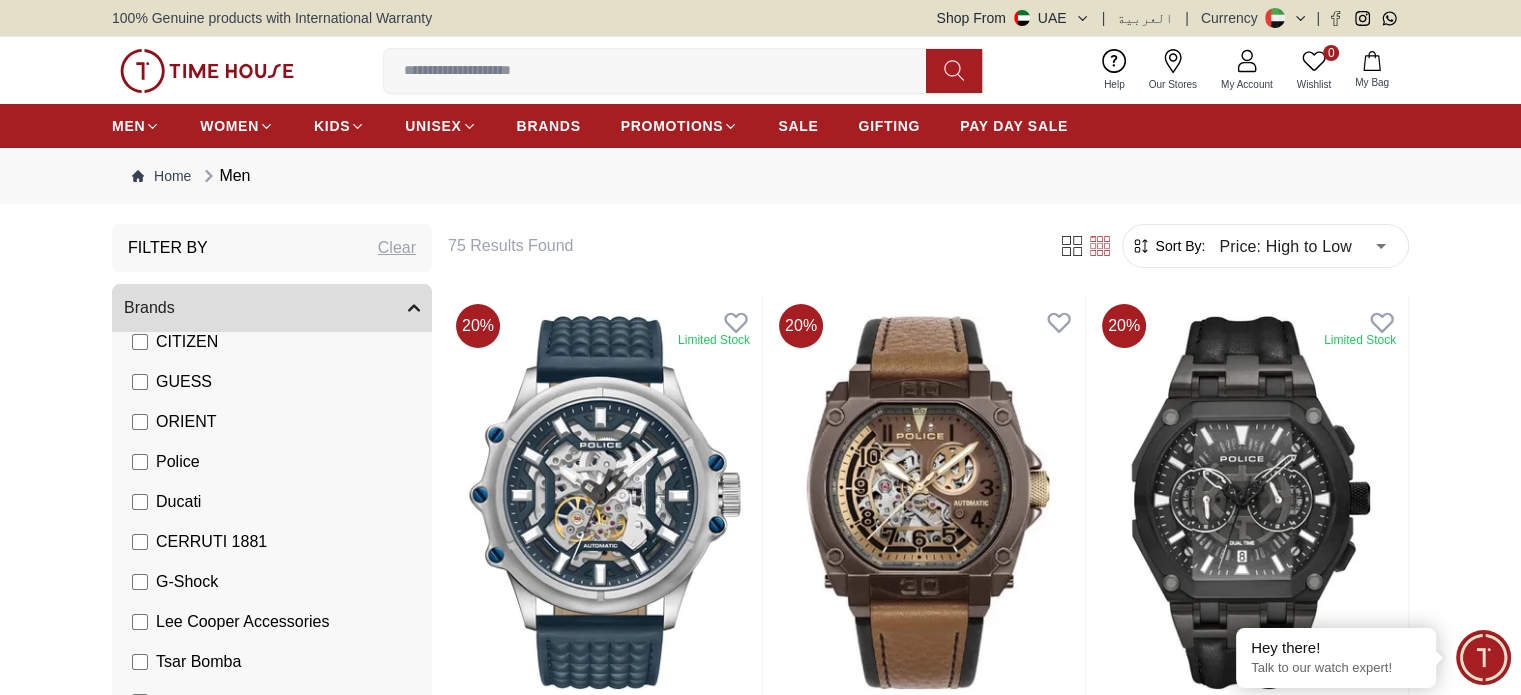 click on "Ducati" at bounding box center (178, 502) 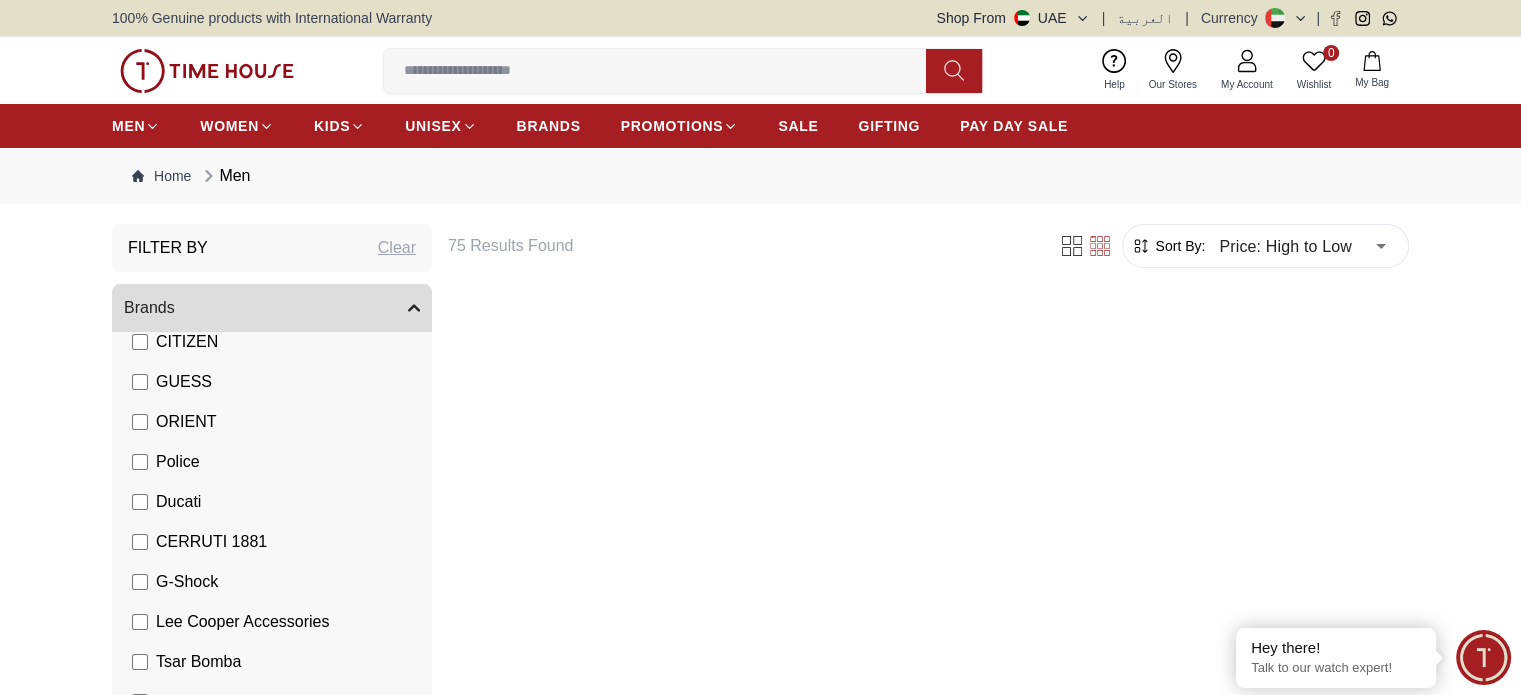 click on "Police" at bounding box center [178, 462] 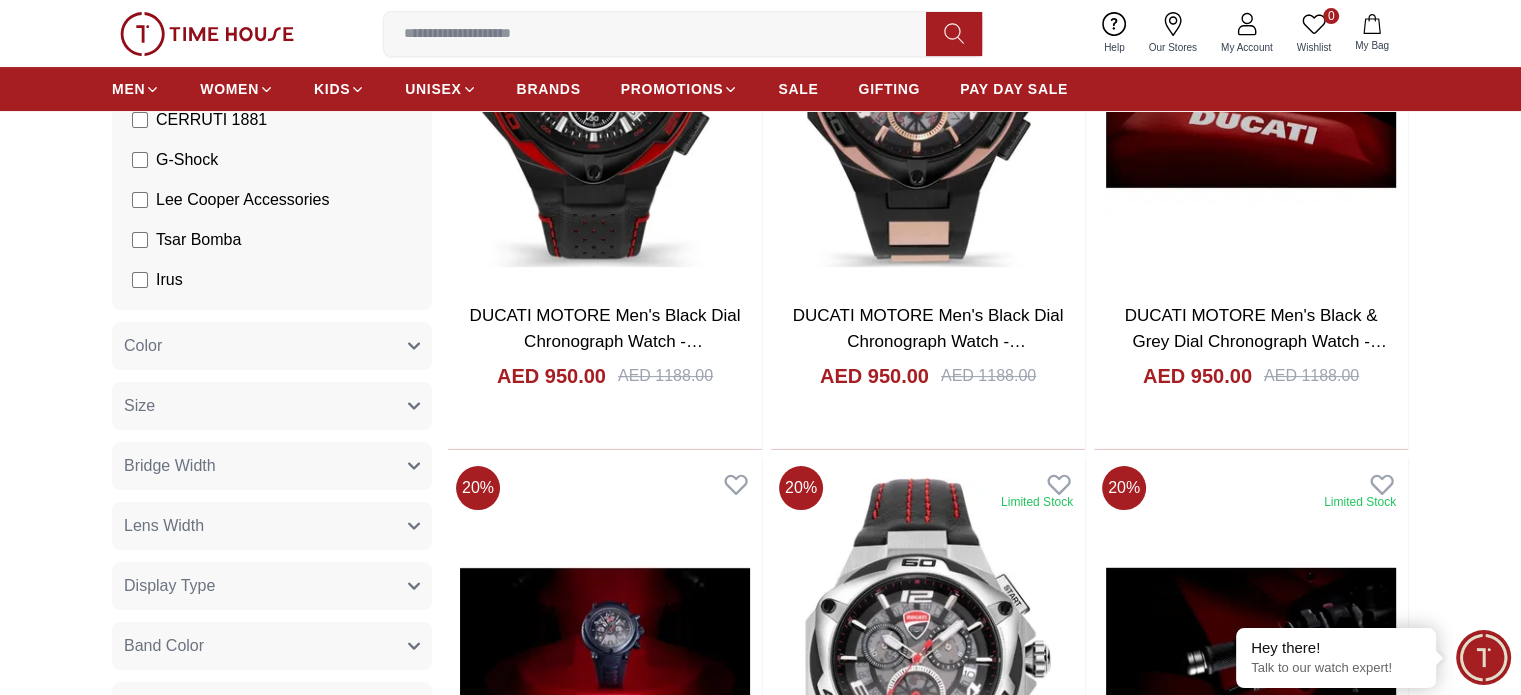 scroll, scrollTop: 200, scrollLeft: 0, axis: vertical 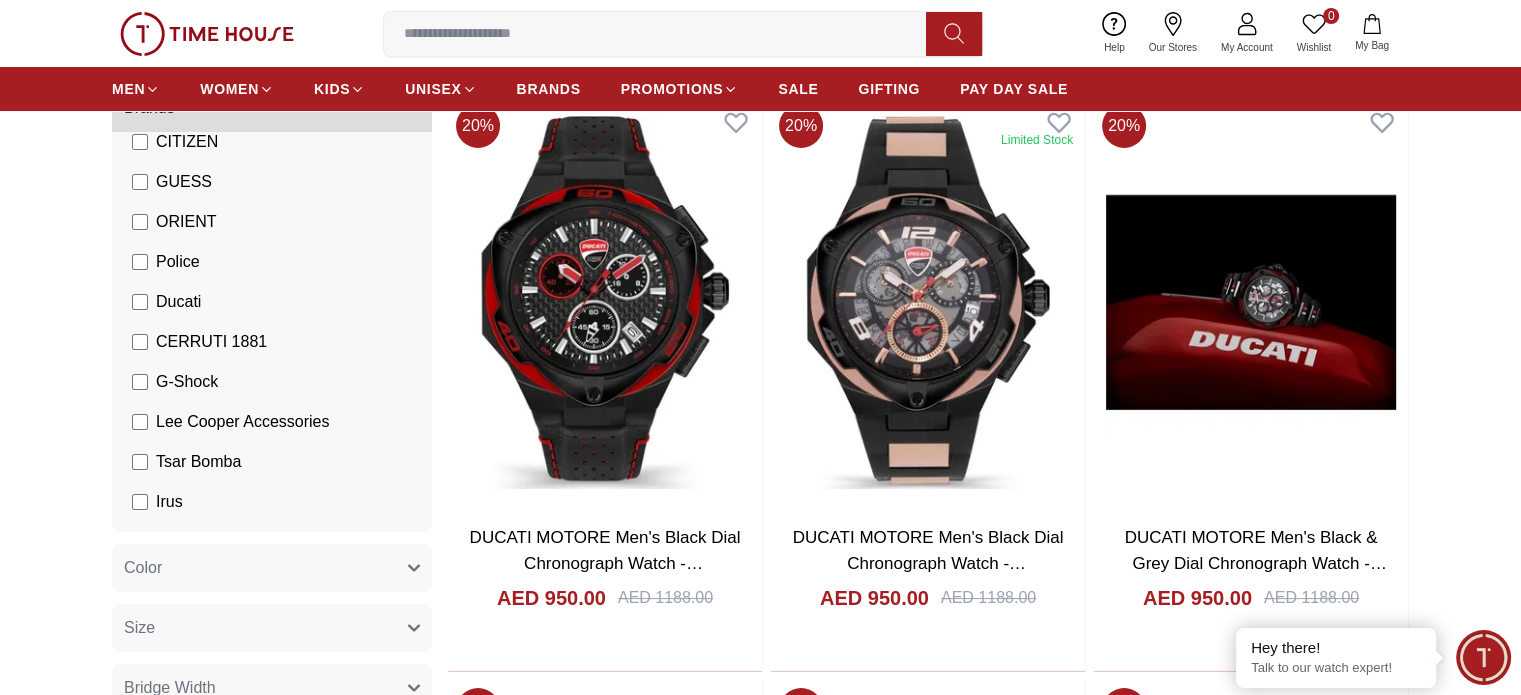 click on "Ducati" at bounding box center [178, 302] 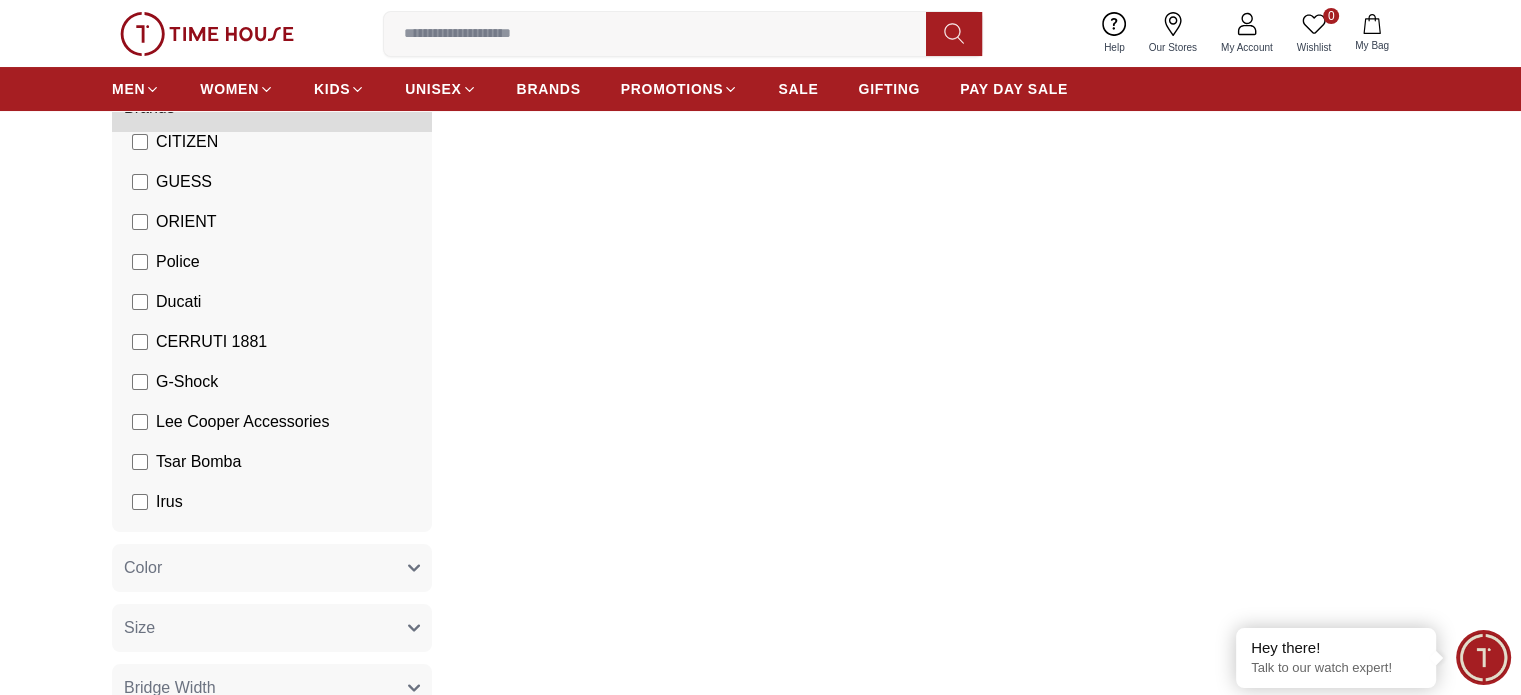 click on "G-Shock" at bounding box center (187, 382) 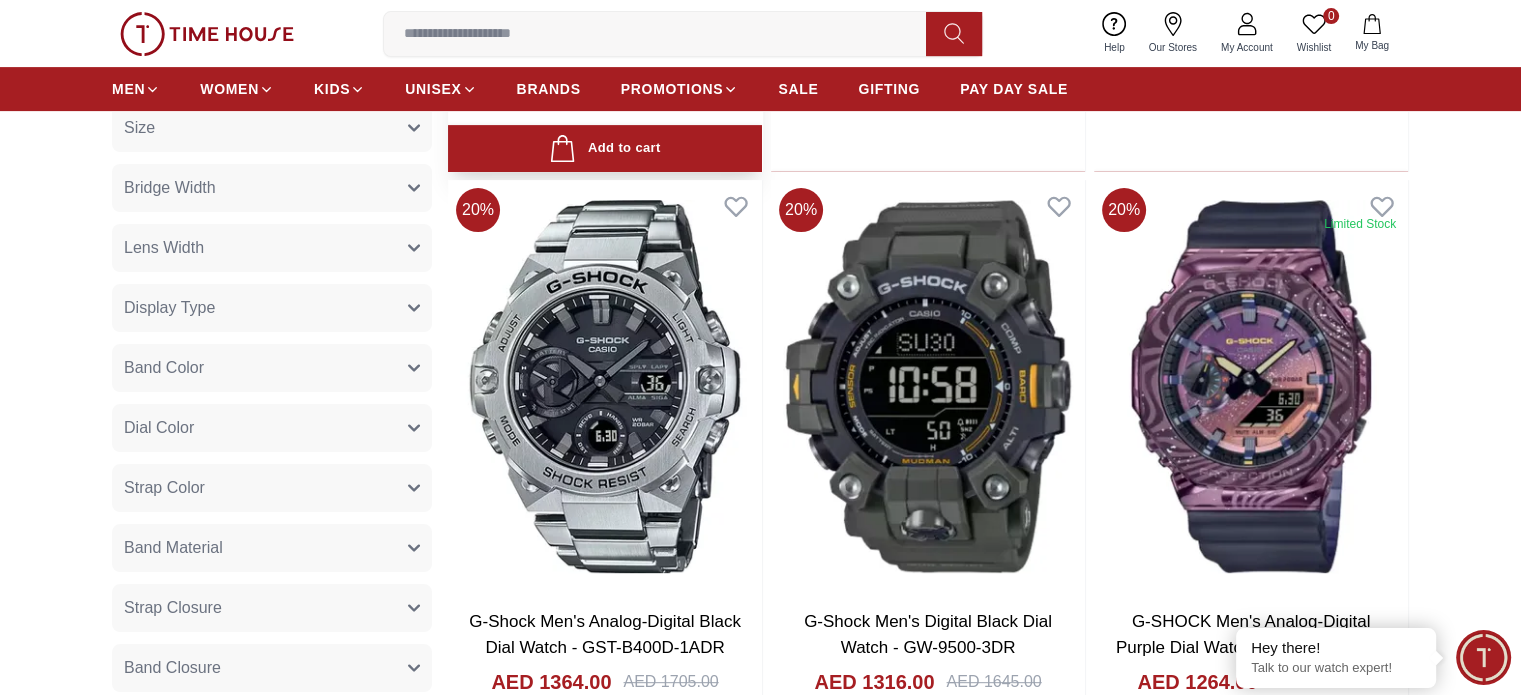 scroll, scrollTop: 0, scrollLeft: 0, axis: both 